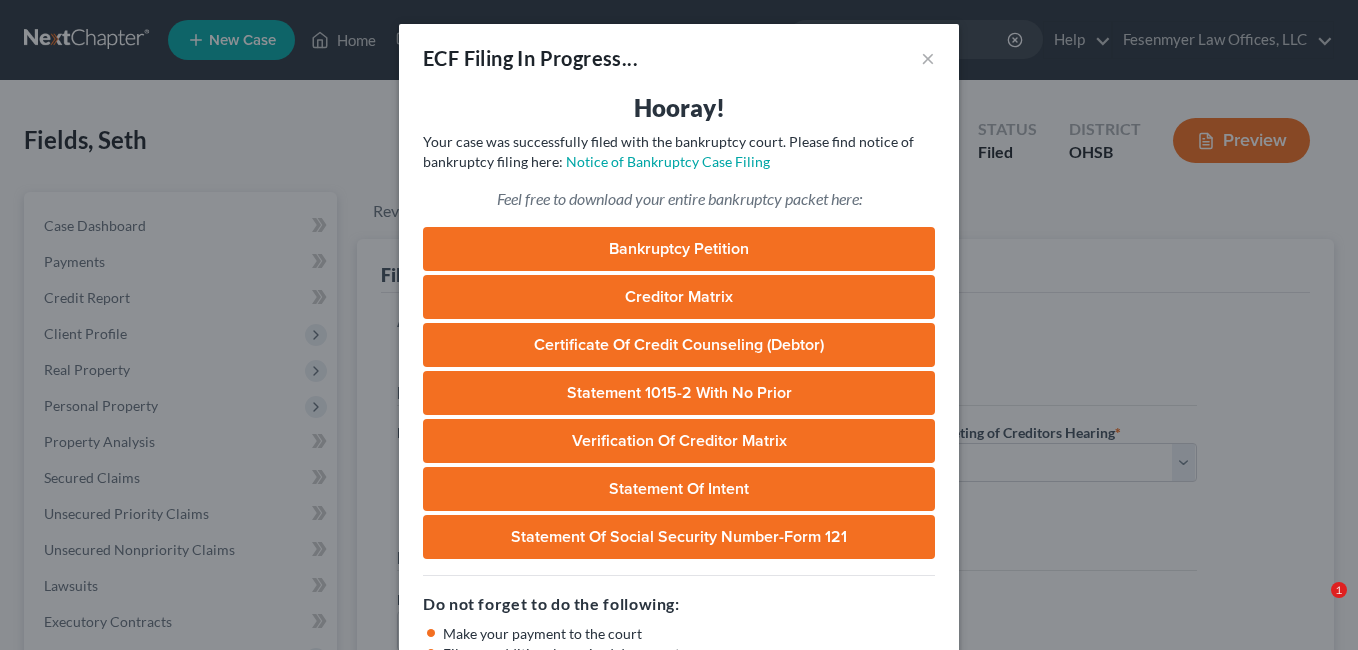 select on "2" 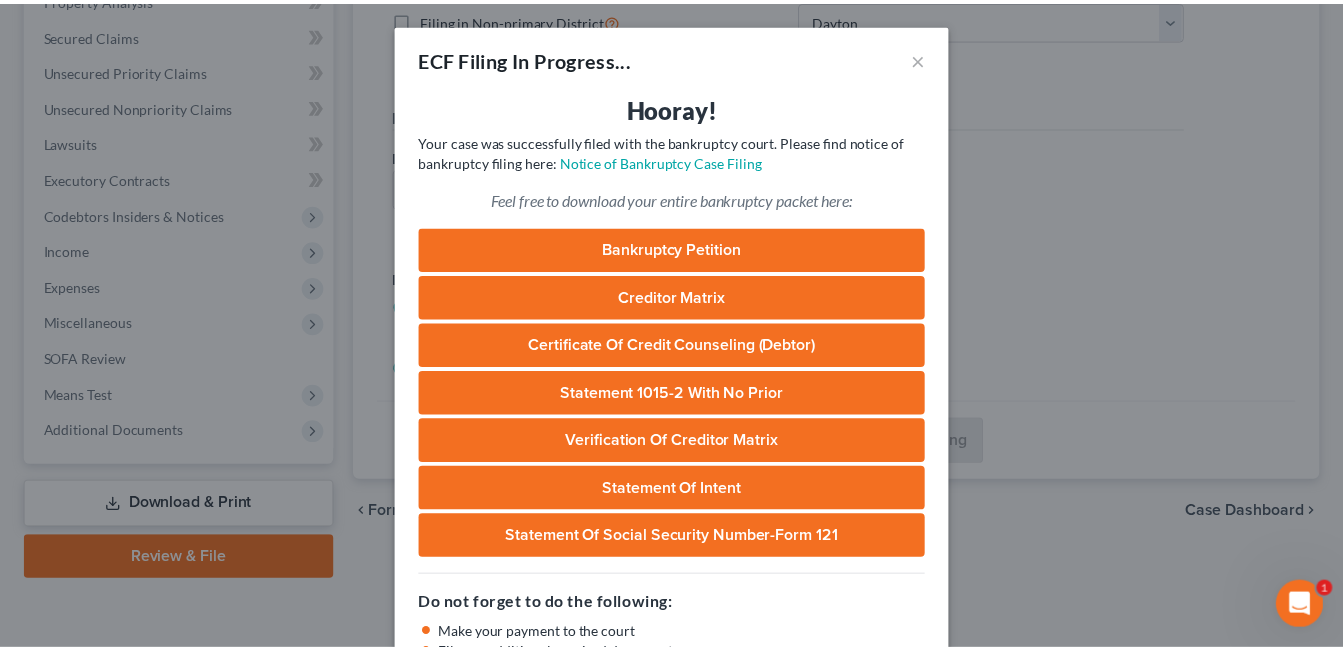 scroll, scrollTop: 0, scrollLeft: 0, axis: both 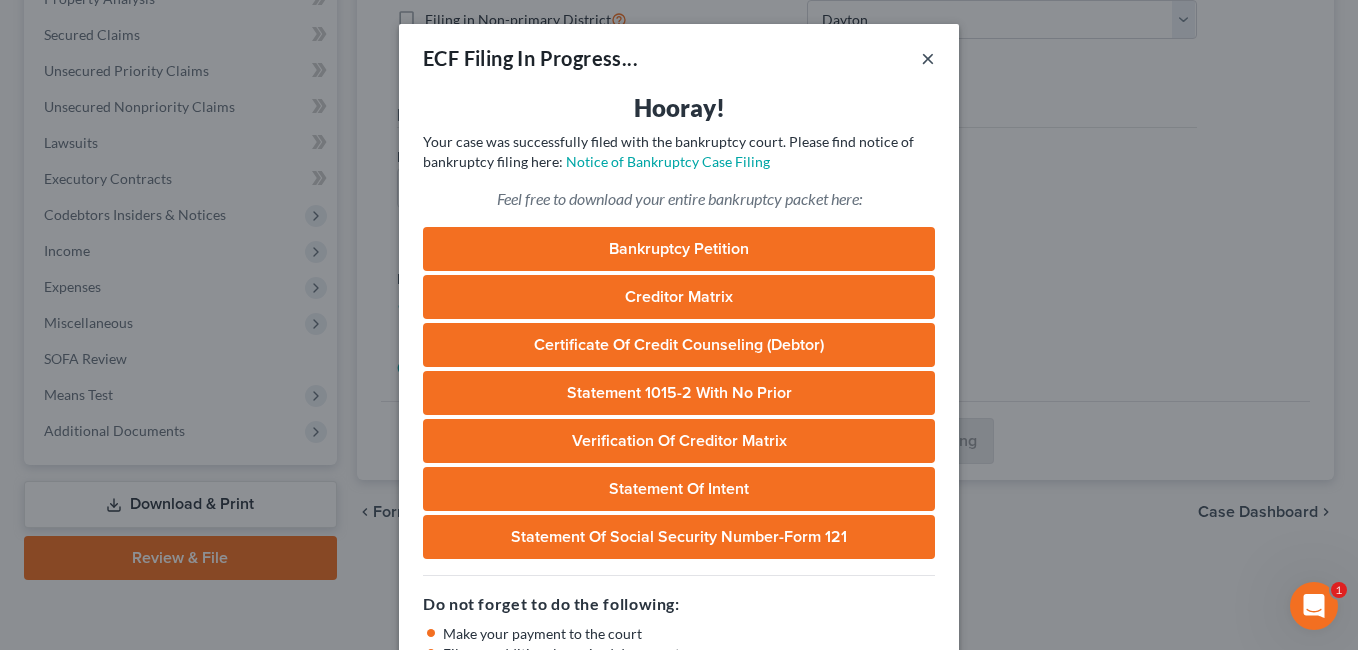 click on "×" at bounding box center [928, 58] 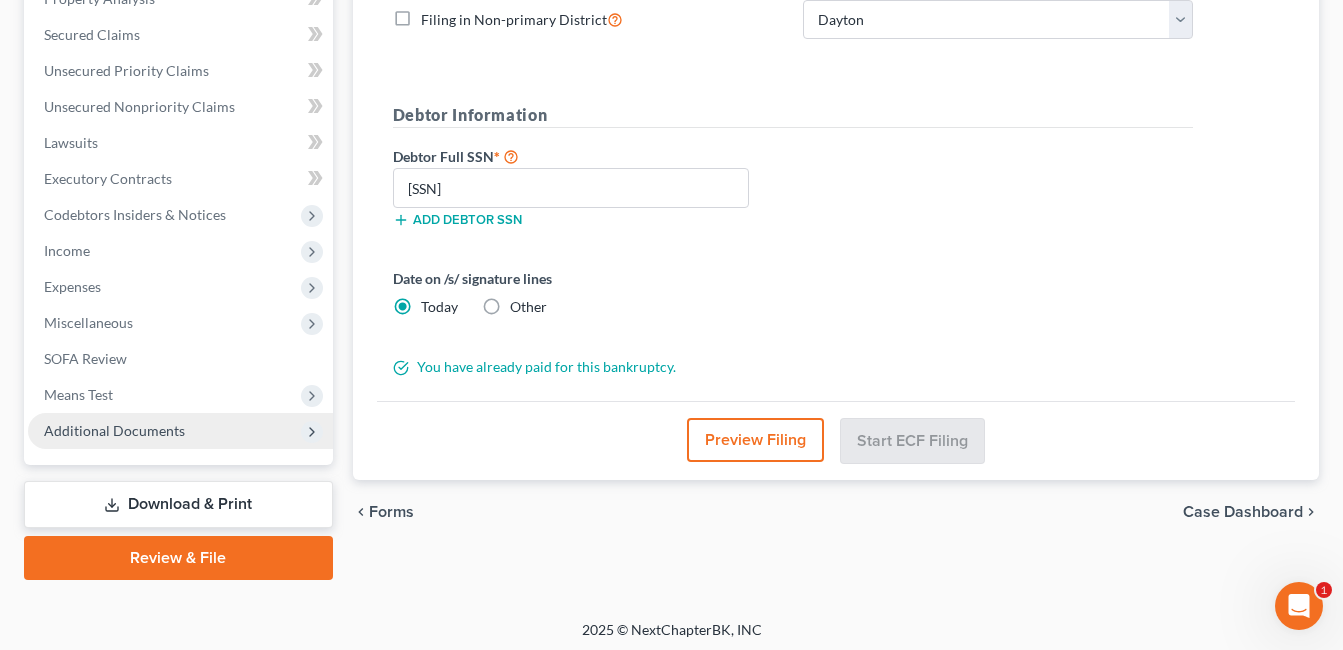click on "Additional Documents" at bounding box center (114, 430) 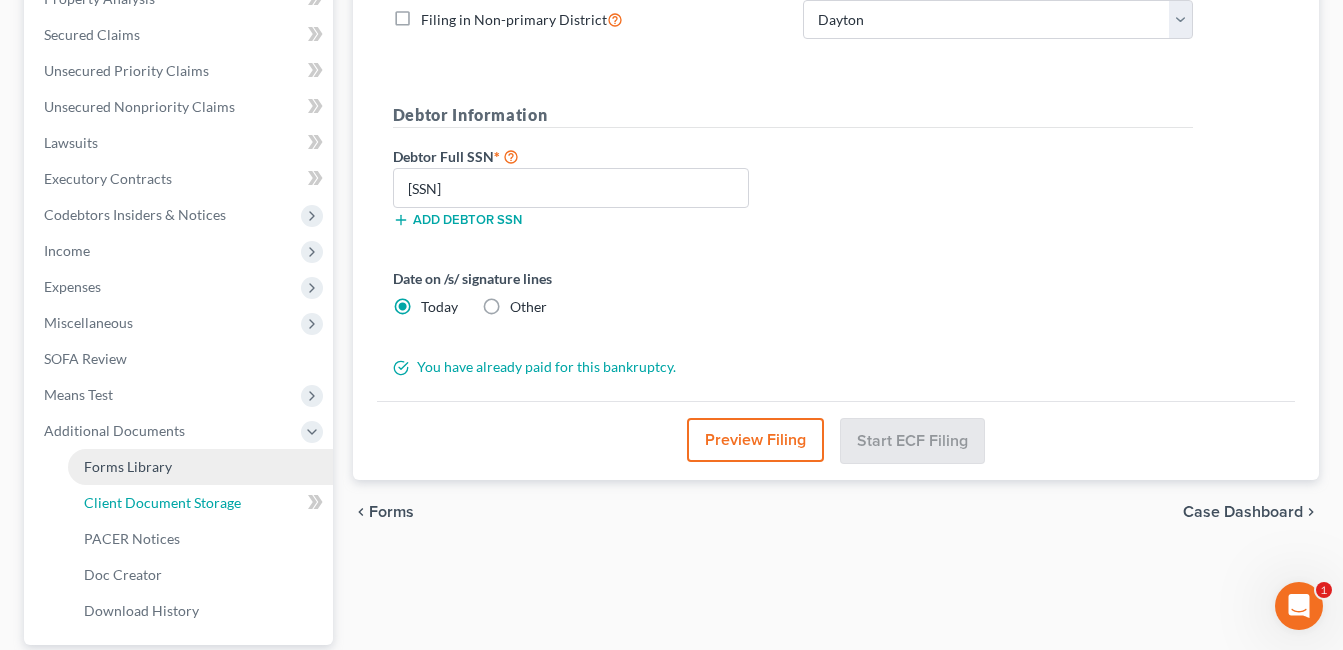 click on "Client Document Storage" at bounding box center [162, 502] 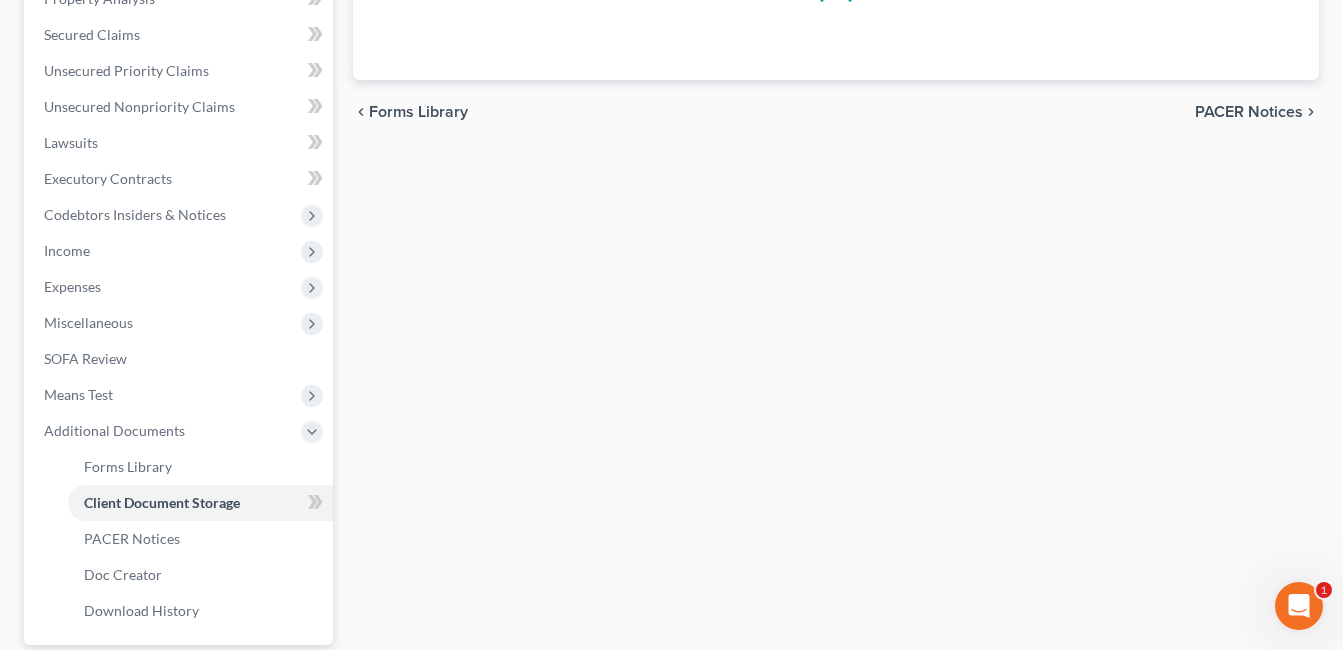 scroll, scrollTop: 340, scrollLeft: 0, axis: vertical 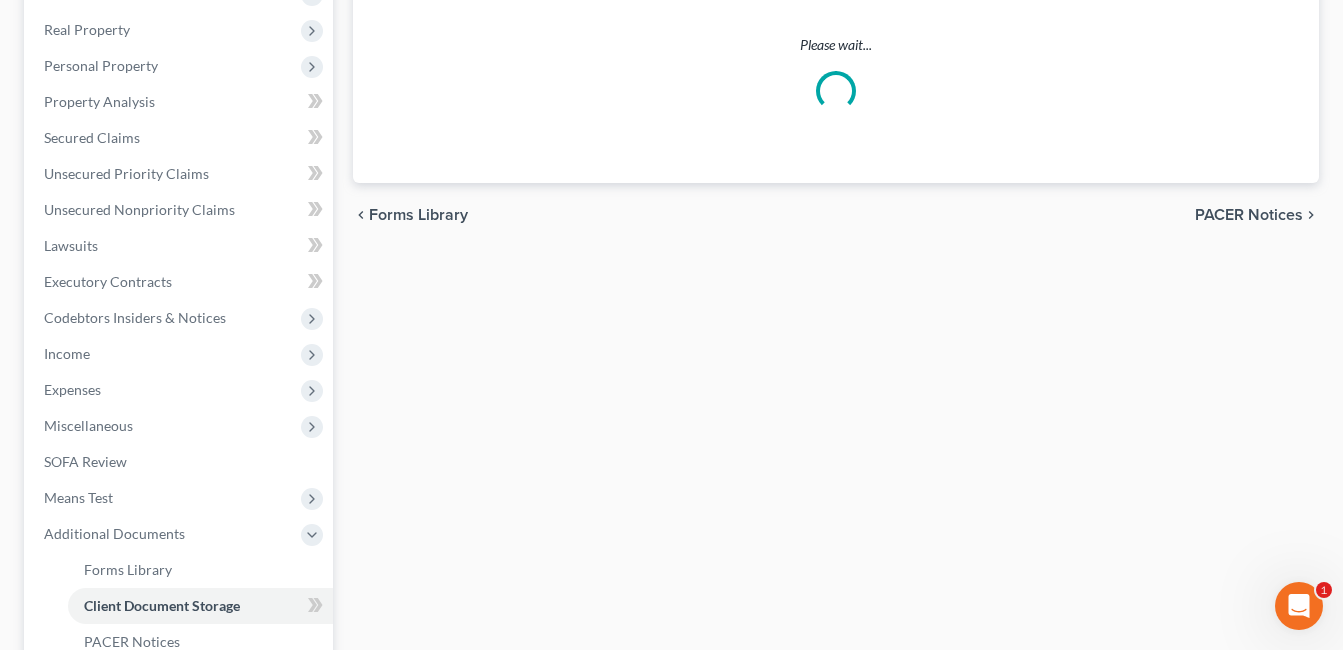 select on "7" 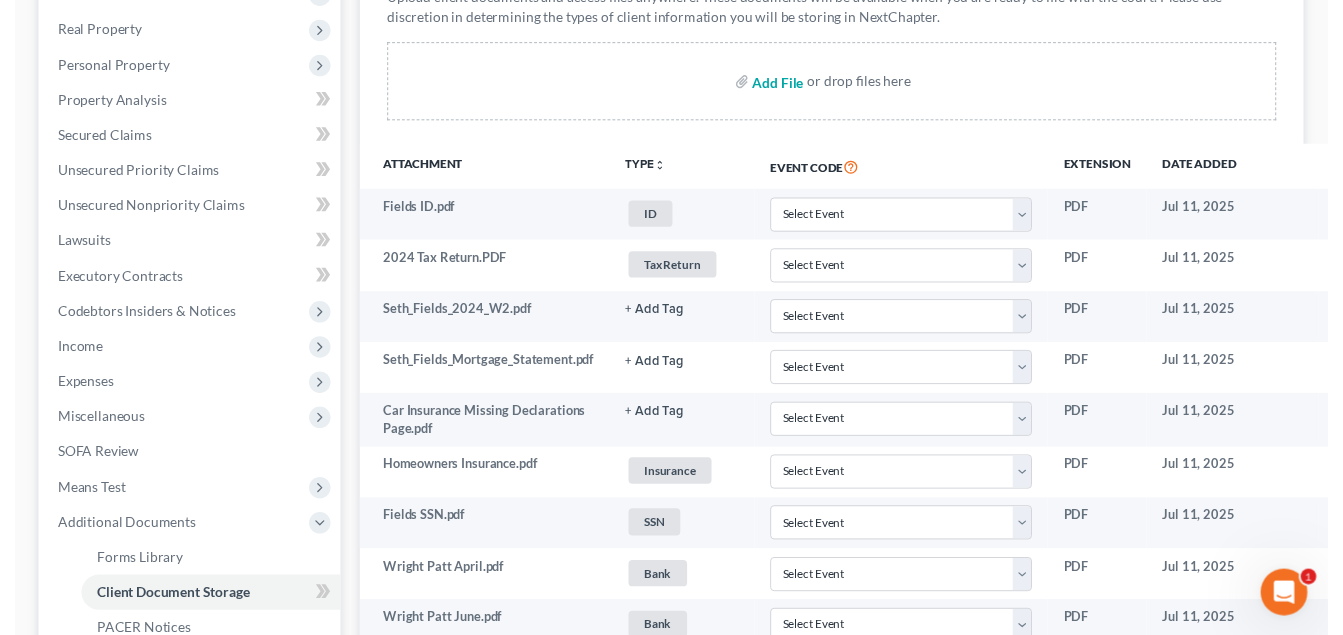 scroll, scrollTop: 0, scrollLeft: 0, axis: both 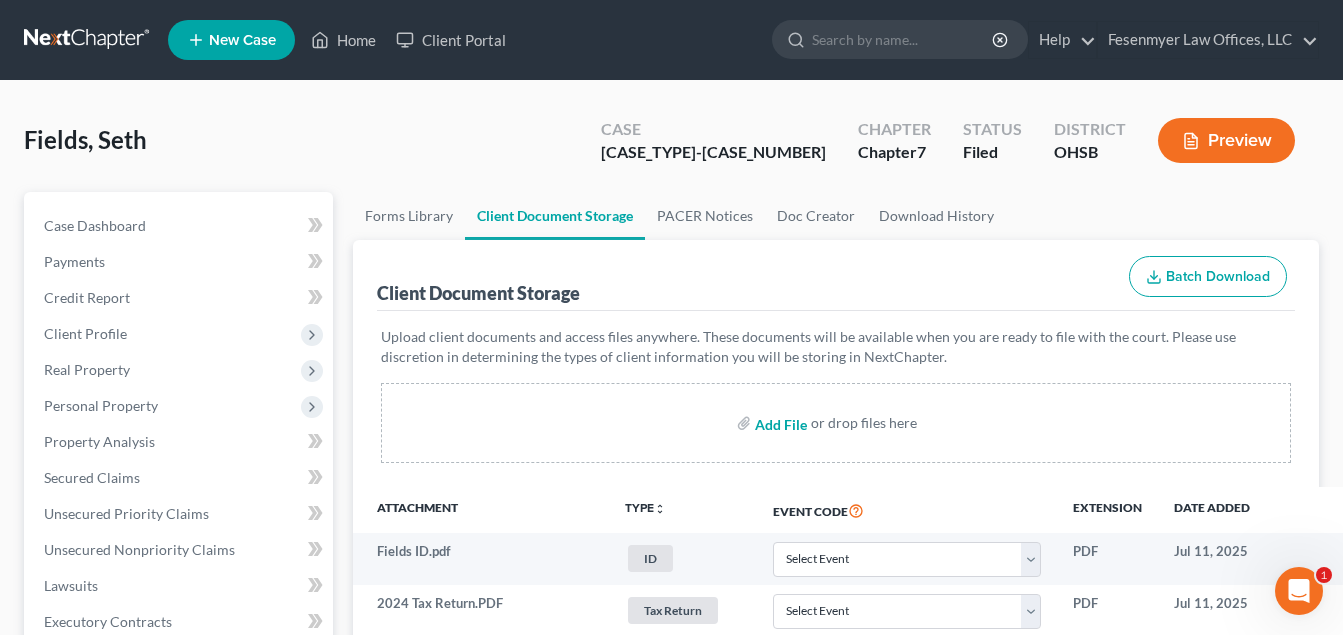 click at bounding box center [779, 423] 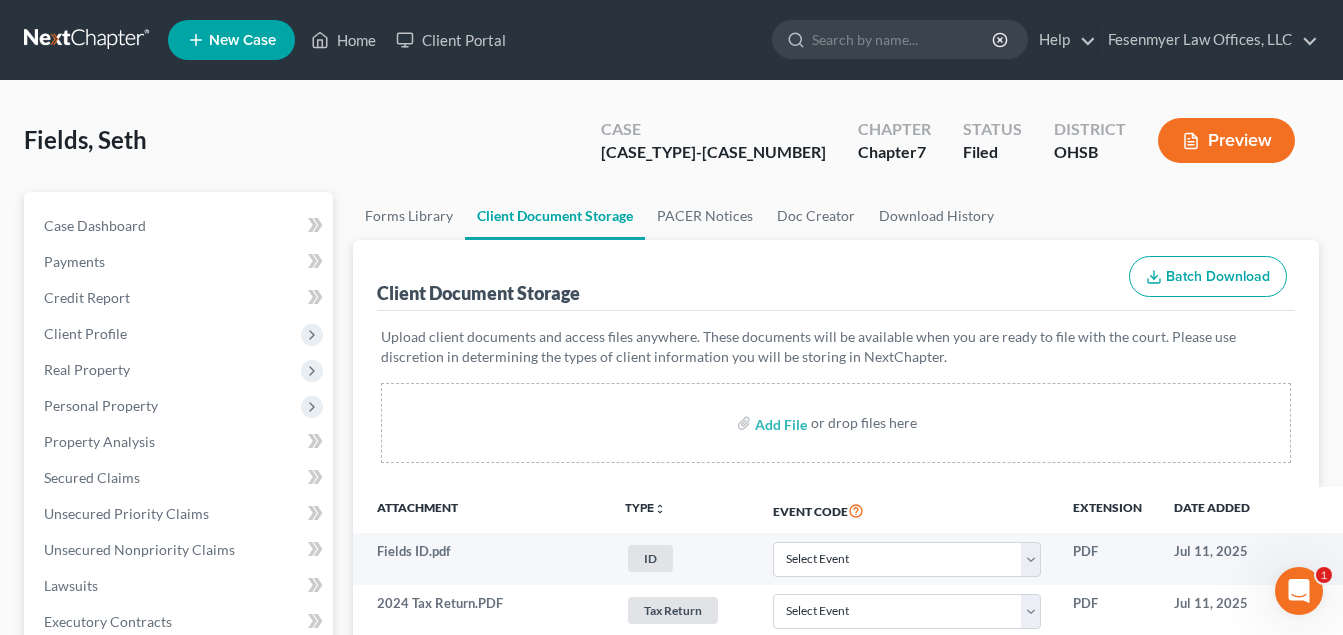 click on "Add File
or drop files here" at bounding box center (836, 423) 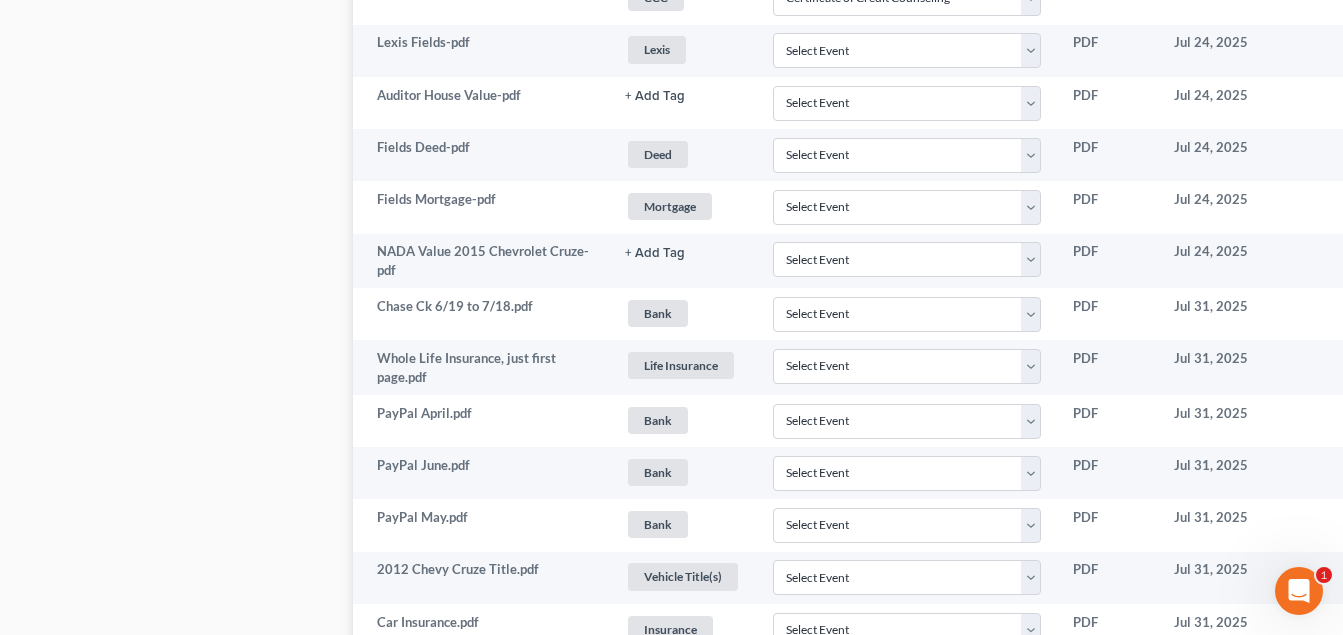 scroll, scrollTop: 2164, scrollLeft: 0, axis: vertical 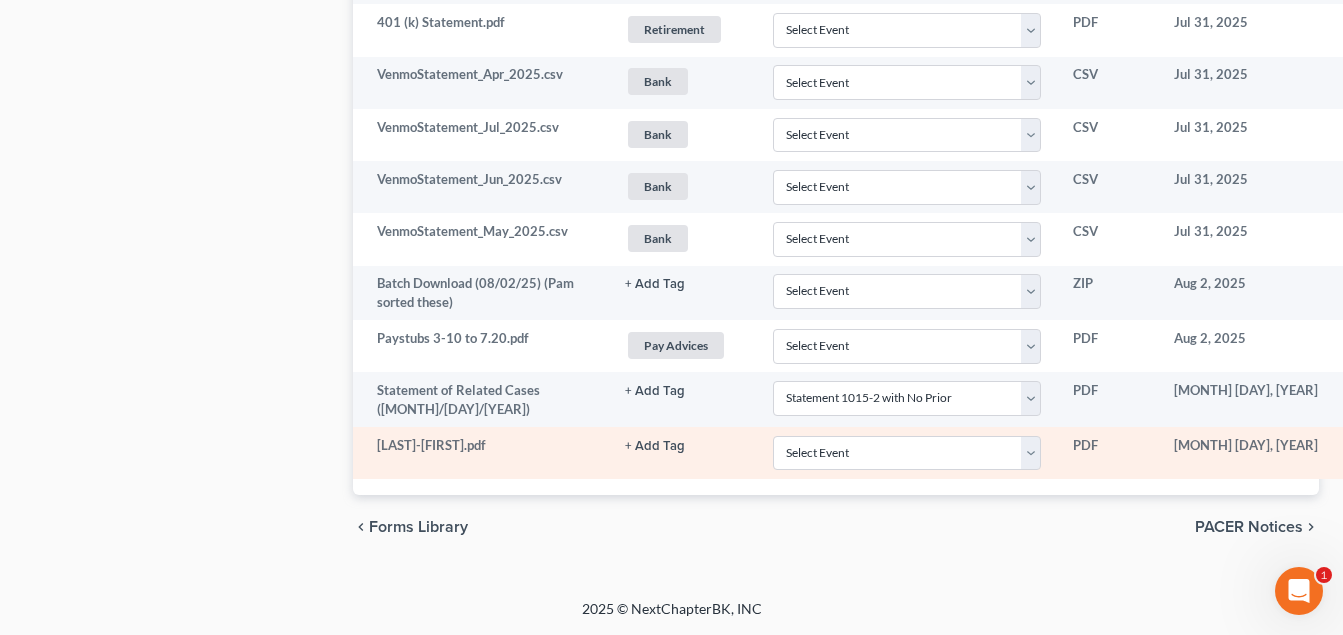 click on "+ Add Tag" at bounding box center (655, -1508) 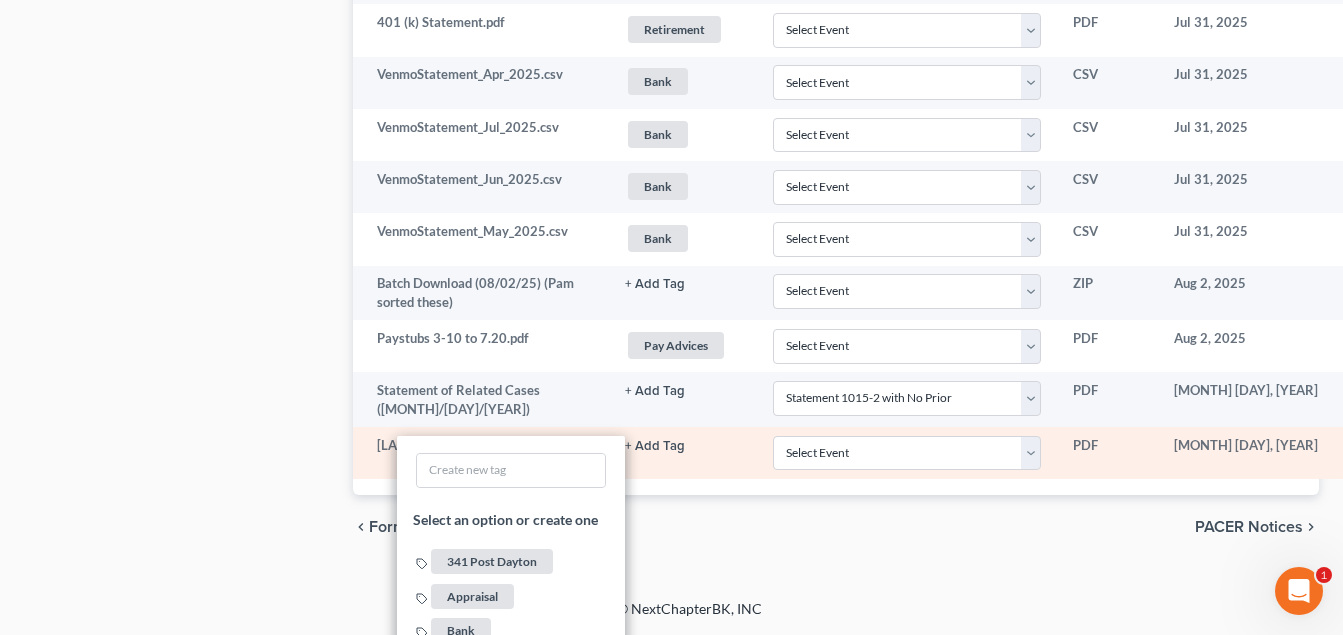 scroll, scrollTop: 3264, scrollLeft: 0, axis: vertical 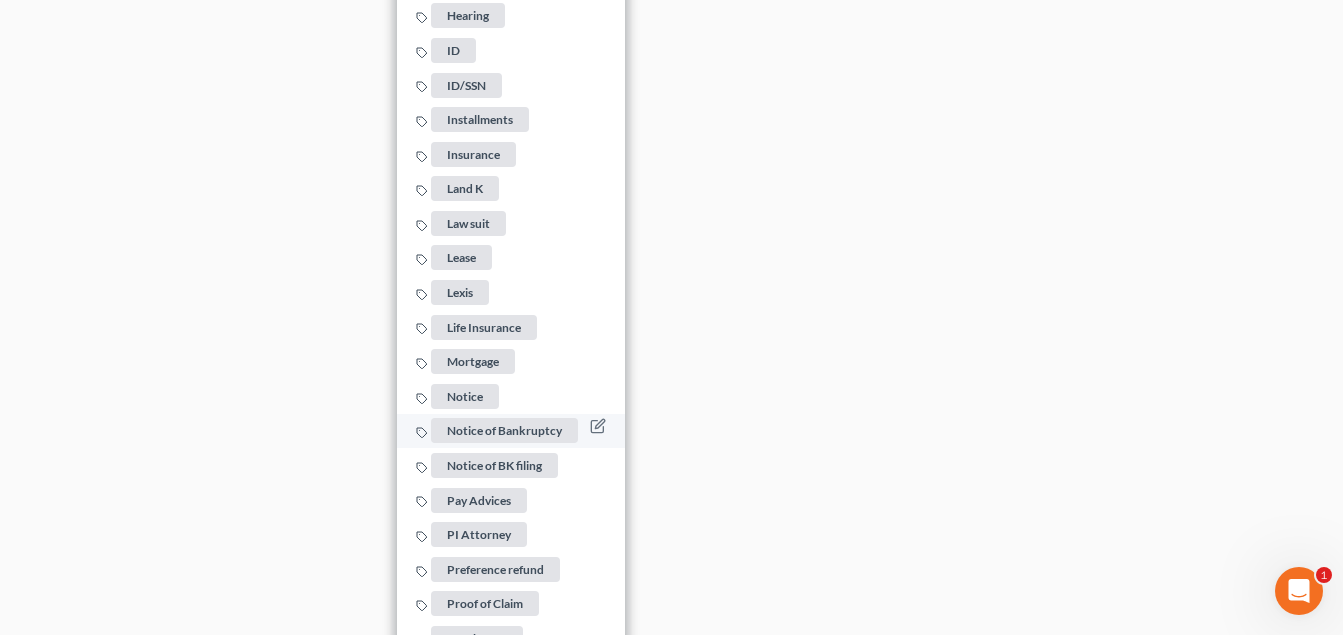click on "Notice of Bankruptcy" at bounding box center [504, 430] 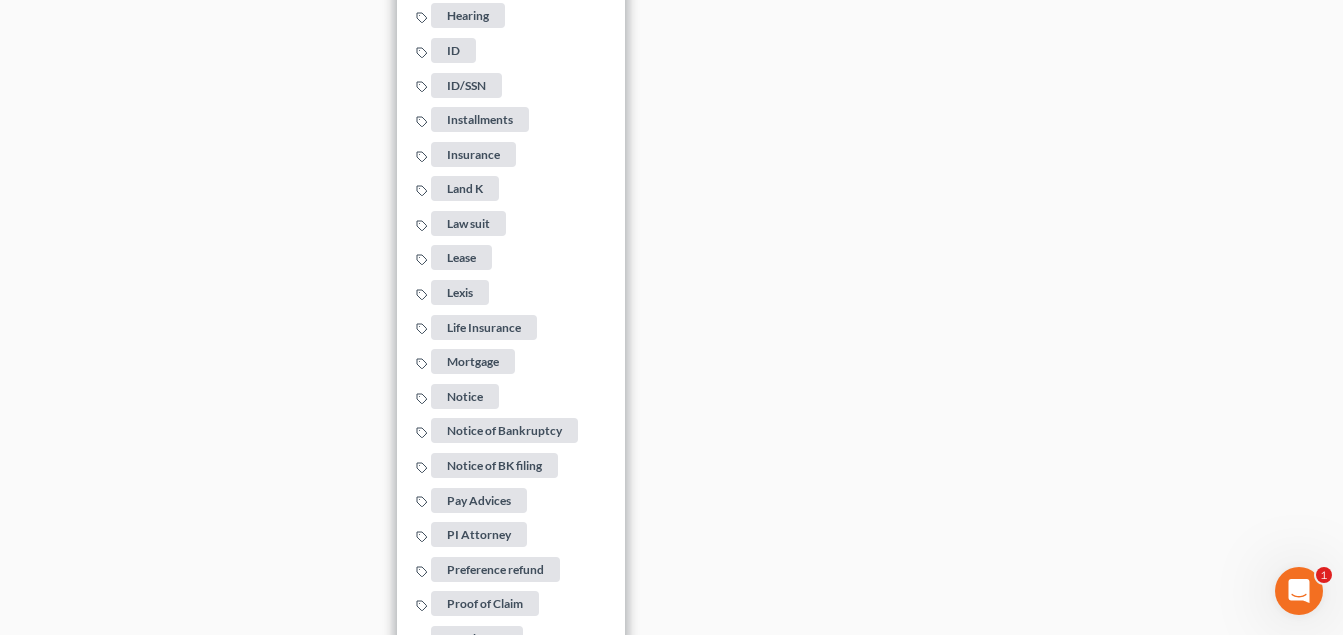 click on "Home New Case Client Portal [COMPANY] [COMPANY] [EMAIL] My Account Settings Plan + Billing Account Add-Ons Upgrade to Whoa Help Center Webinars Training Videos What's new Log out New Case Home Client Portal         - No Result - See all results Or Press Enter... Help Help Center Webinars Training Videos What's new [COMPANY] [COMPANY] [EMAIL] My Account Settings Plan + Billing Account Add-Ons Upgrade to Whoa Log out 	 [LAST], [FIRST] Upgraded Case [CASE_TYPE]-[CASE_NUMBER] Chapter Chapter  [NUMBER] Status Filed District OHSB Preview Petition Navigation
Case Dashboard
Payments
Invoices" at bounding box center [671, -1865] 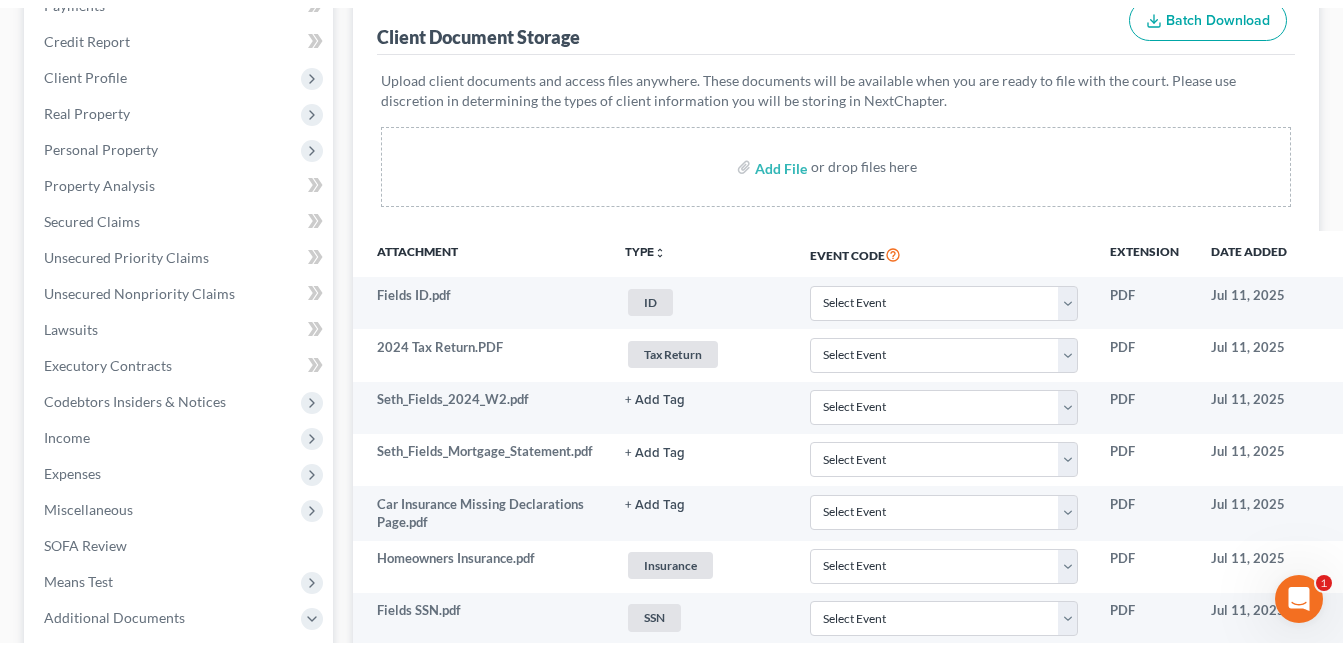 scroll, scrollTop: 0, scrollLeft: 0, axis: both 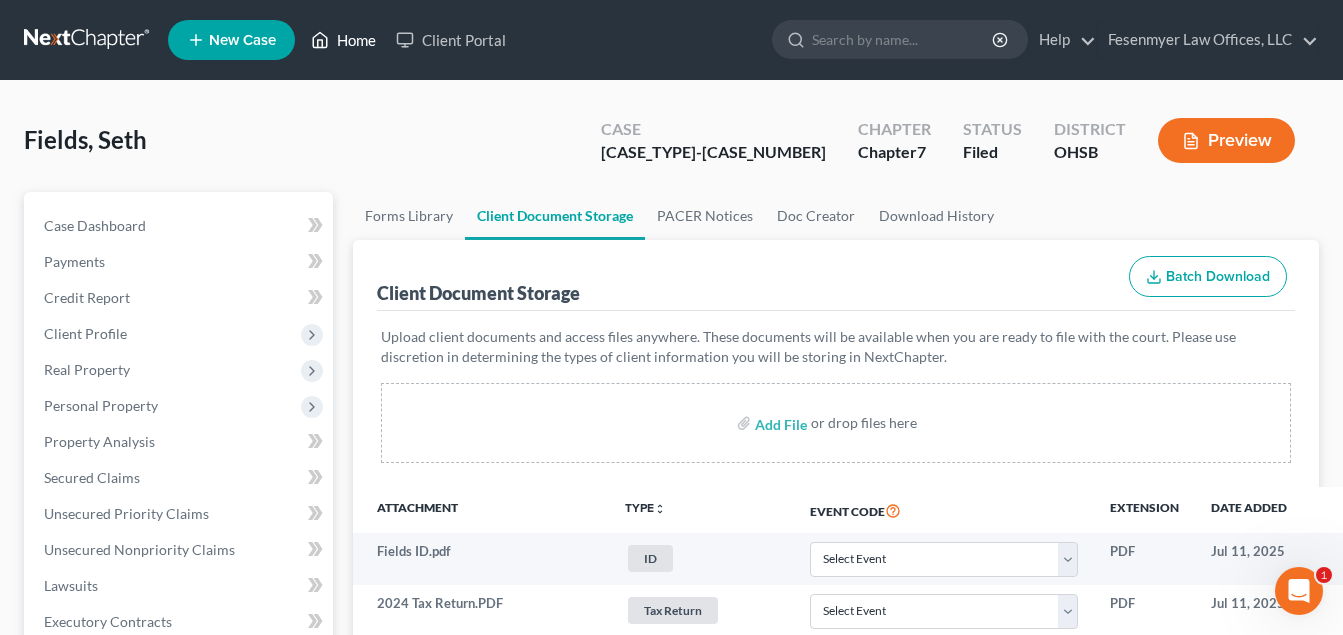 drag, startPoint x: 339, startPoint y: 36, endPoint x: 650, endPoint y: 124, distance: 323.21045 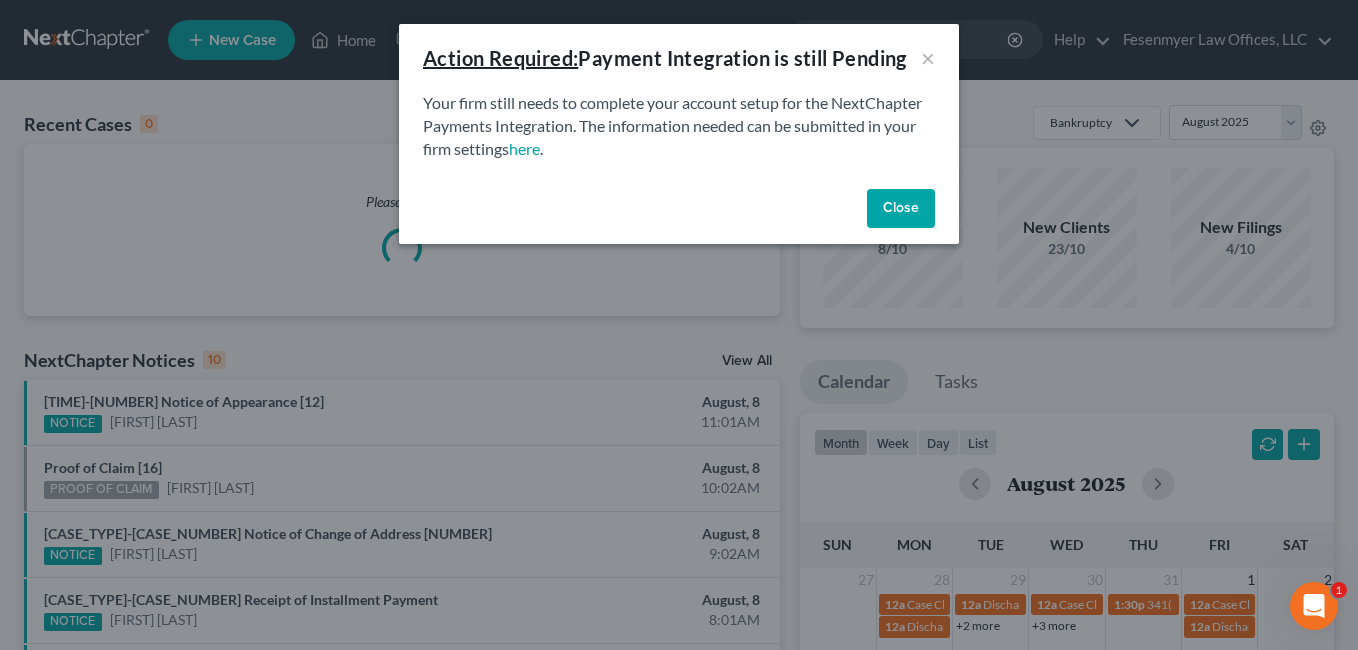 click on "Close" at bounding box center [901, 209] 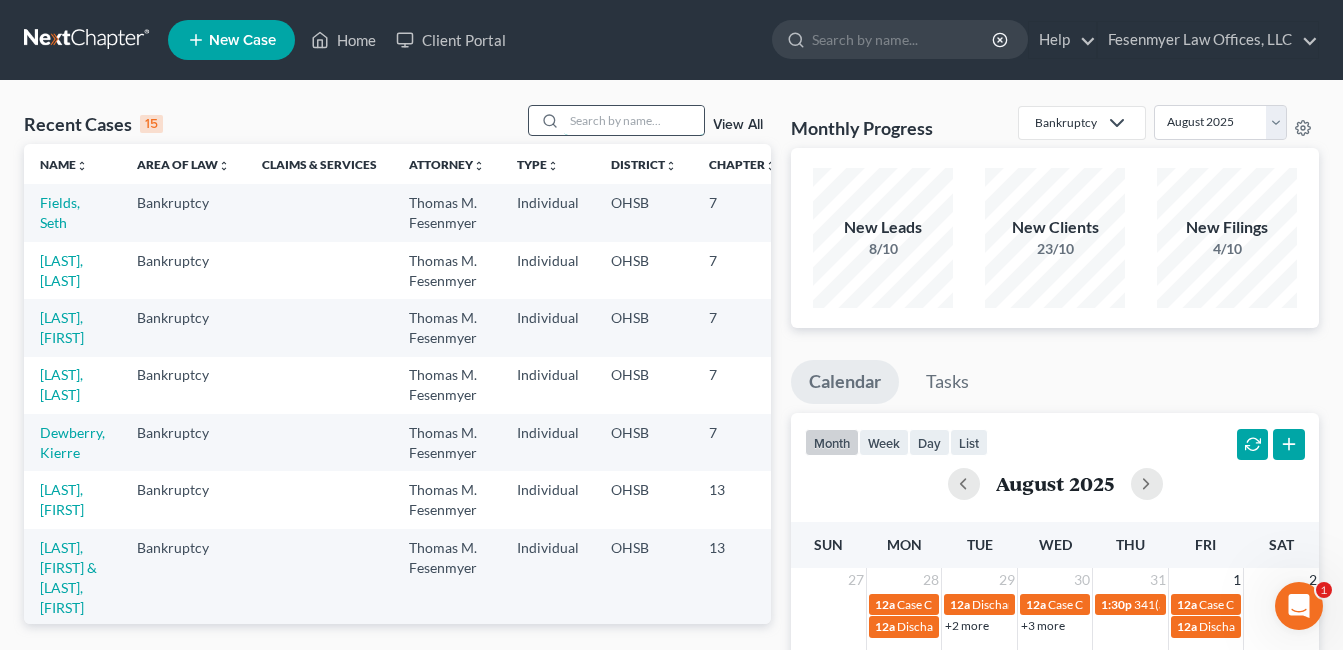 click at bounding box center [634, 120] 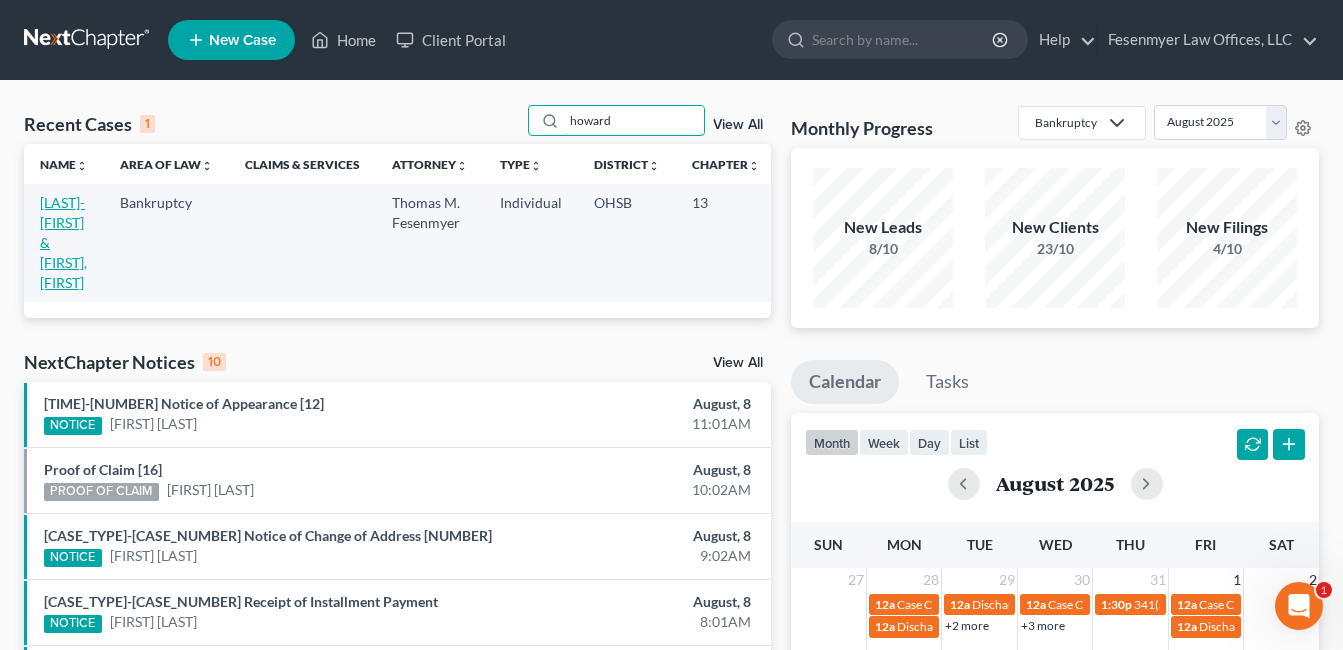 type on "howard" 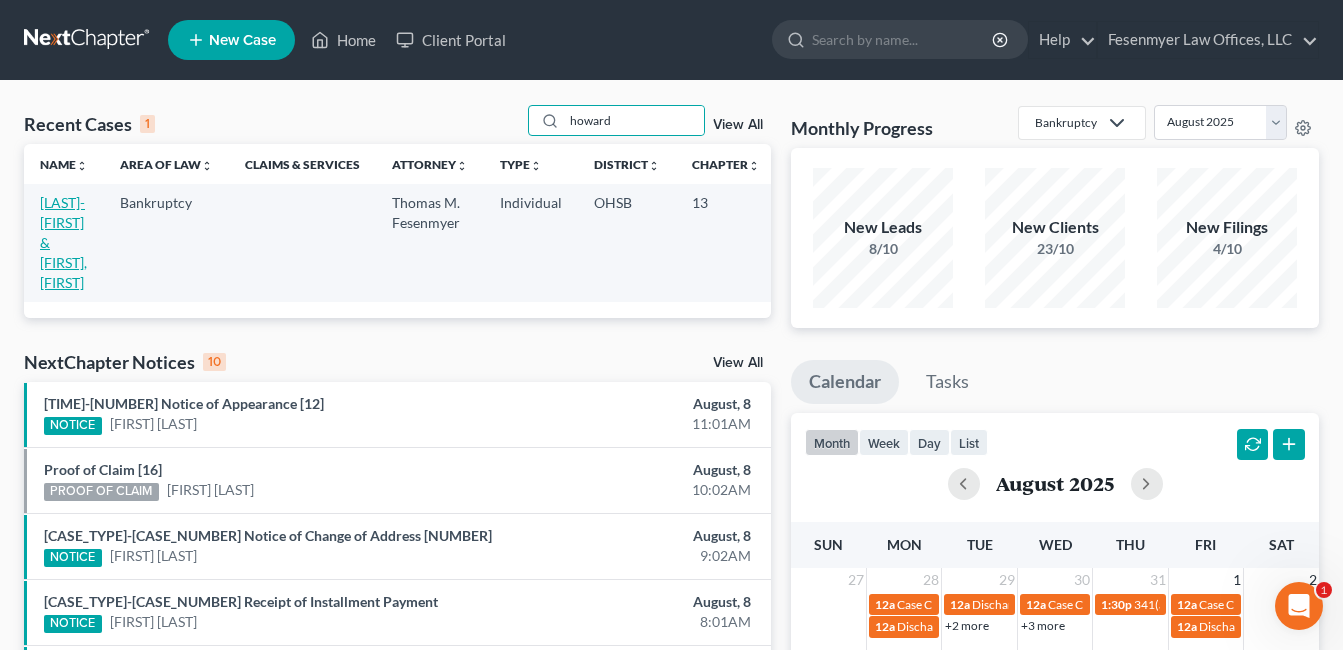 click on "[LAST]-[FIRST] & [FIRST], [FIRST]" at bounding box center [63, 242] 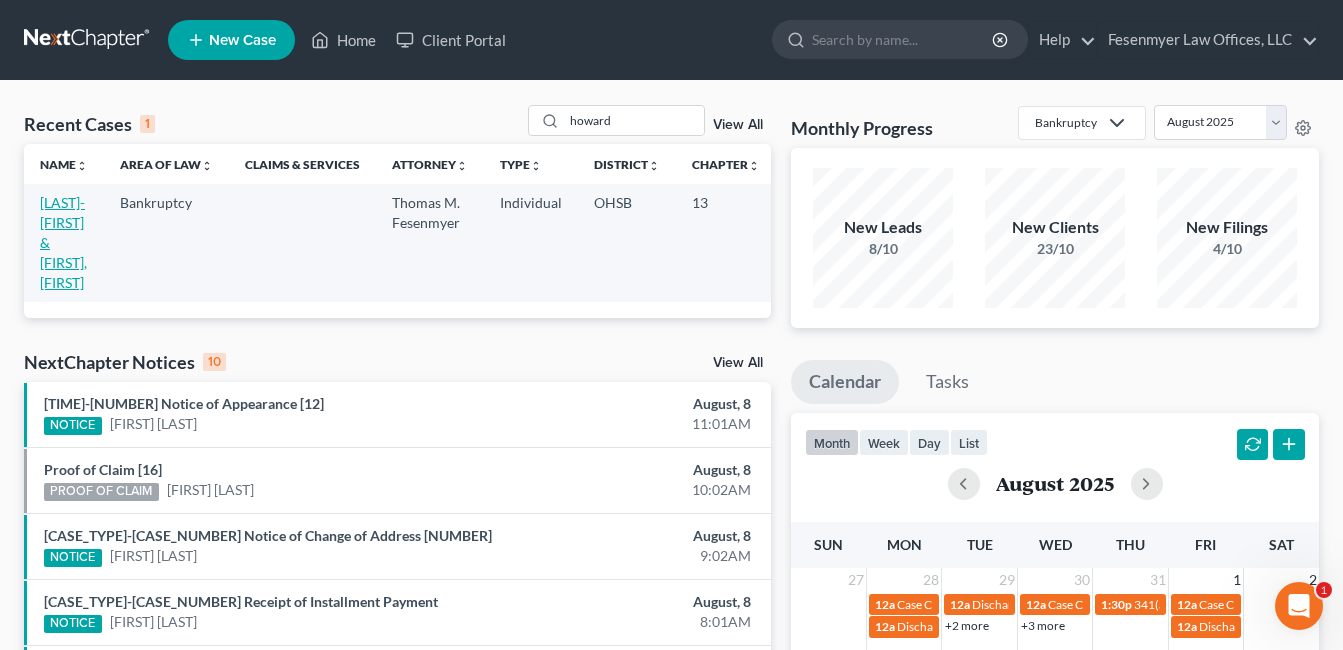 select on "3" 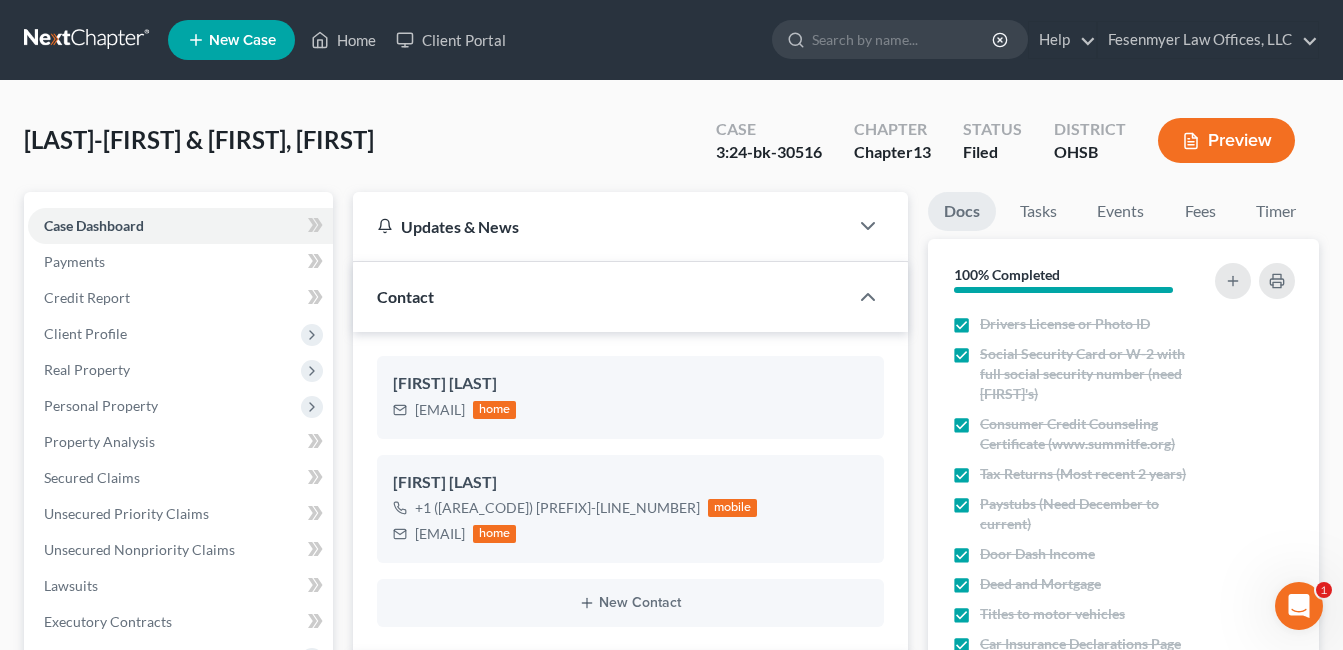 scroll, scrollTop: 400, scrollLeft: 0, axis: vertical 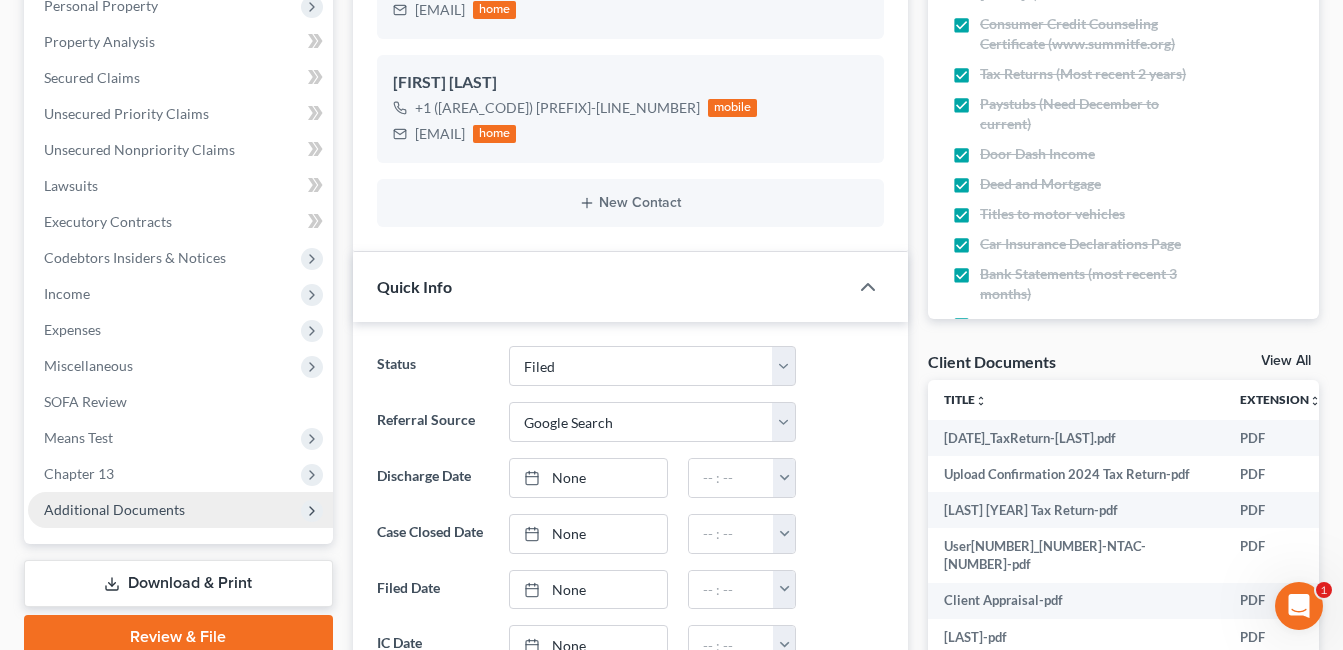 click on "Additional Documents" at bounding box center (114, 509) 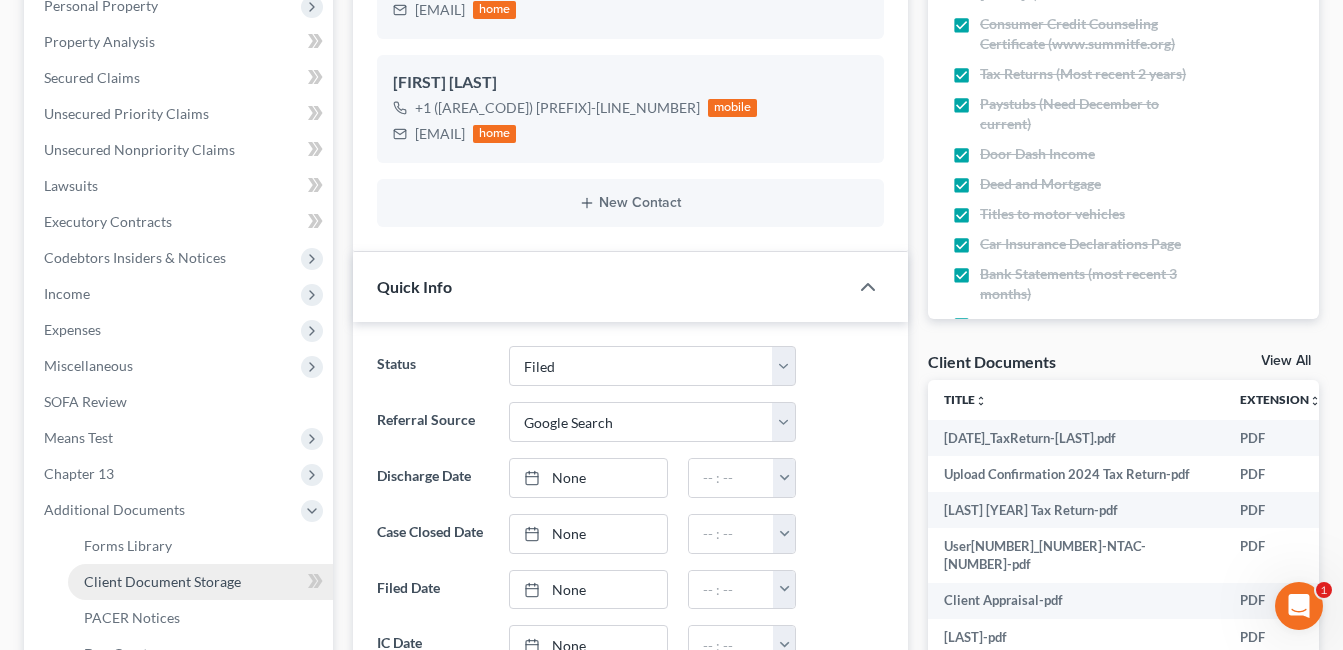 click on "Client Document Storage" at bounding box center [162, 581] 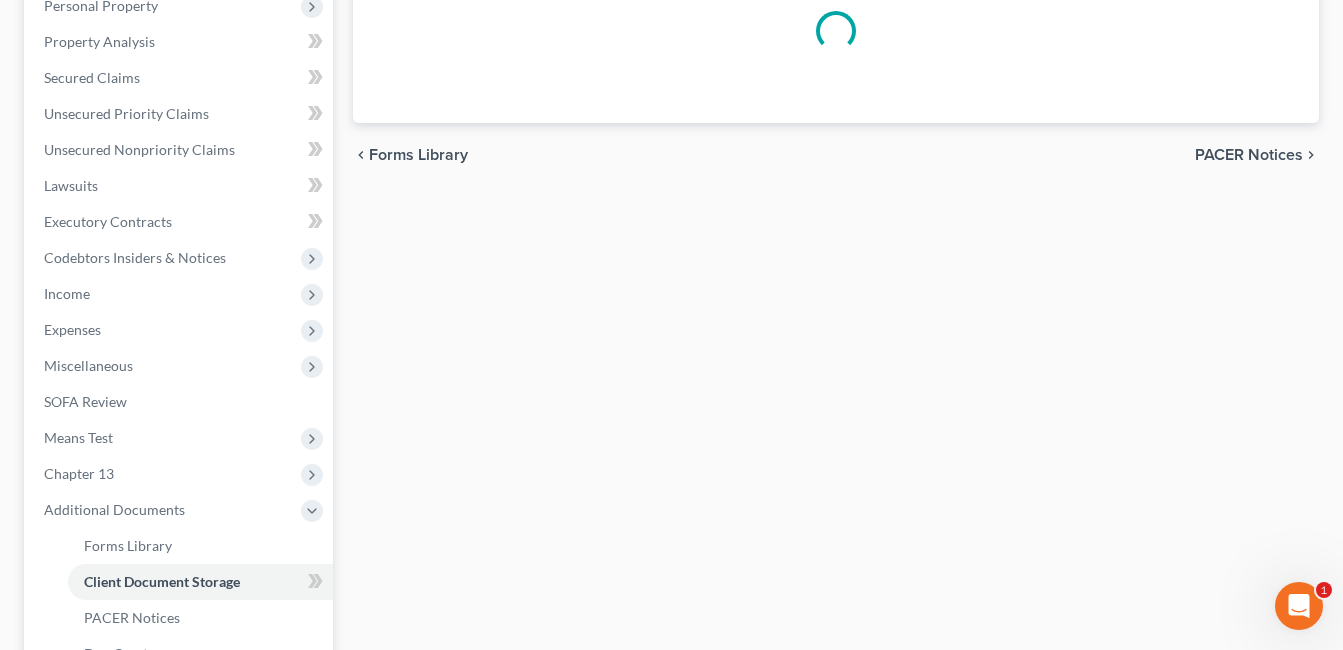 select on "7" 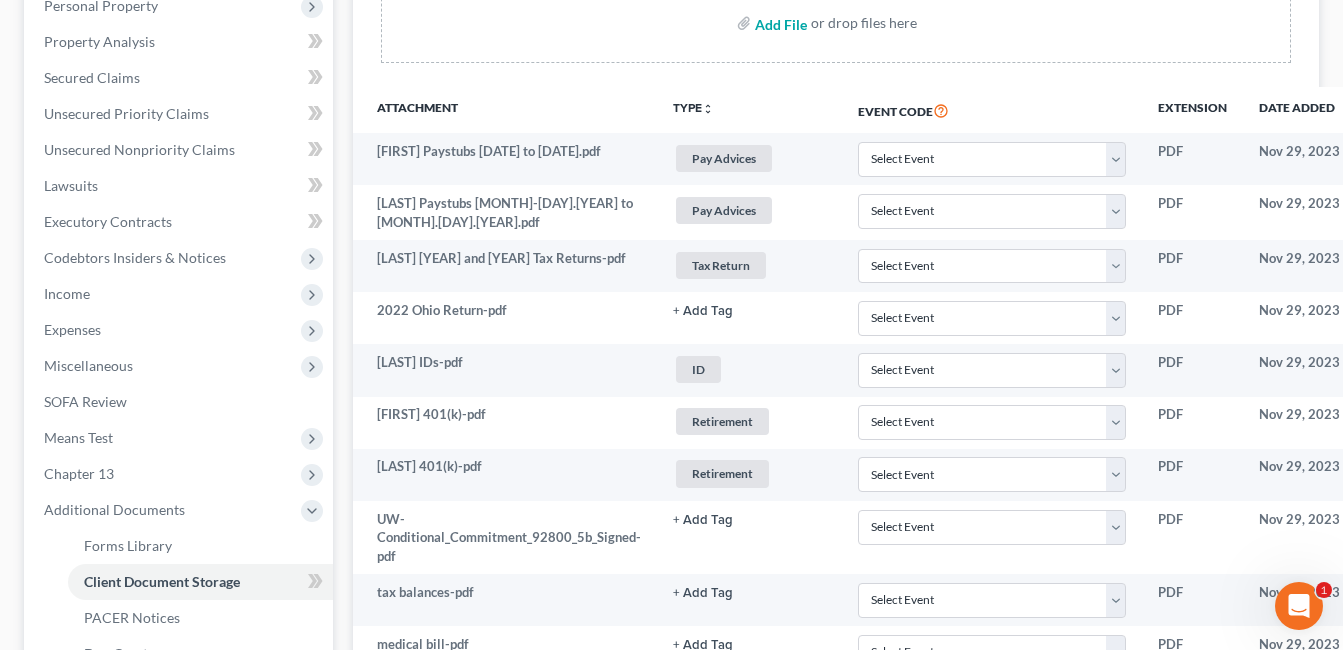 scroll, scrollTop: 0, scrollLeft: 0, axis: both 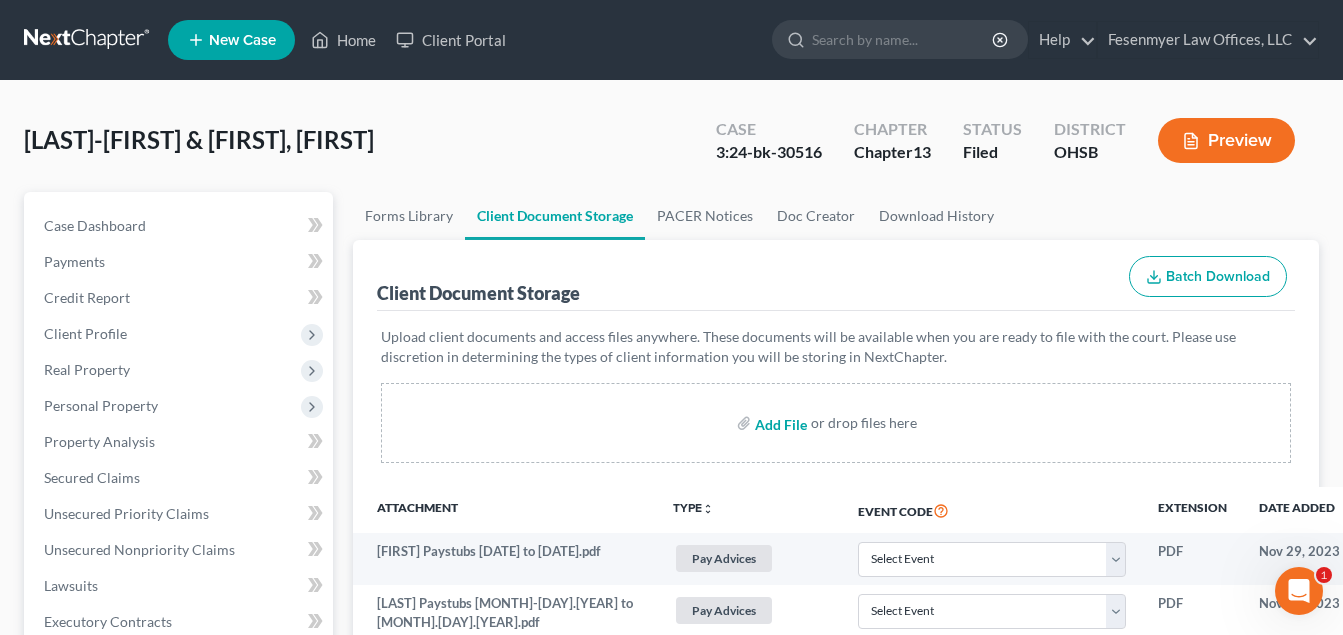 click at bounding box center (779, 423) 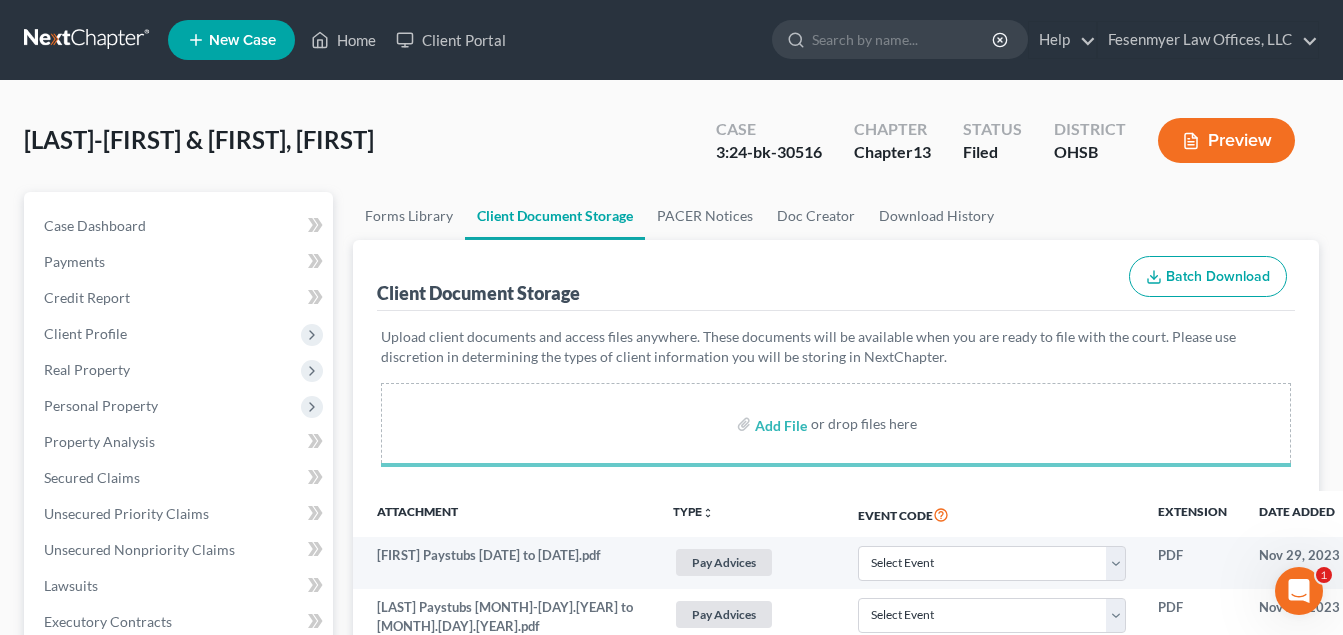 select on "7" 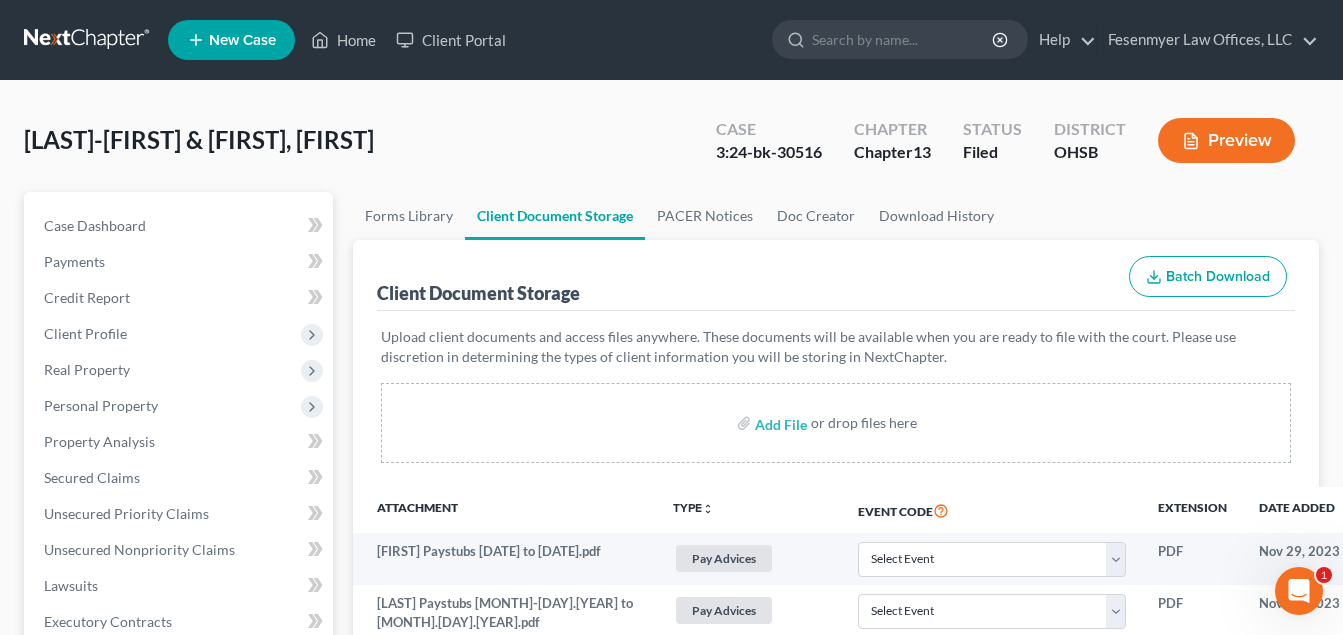 select on "7" 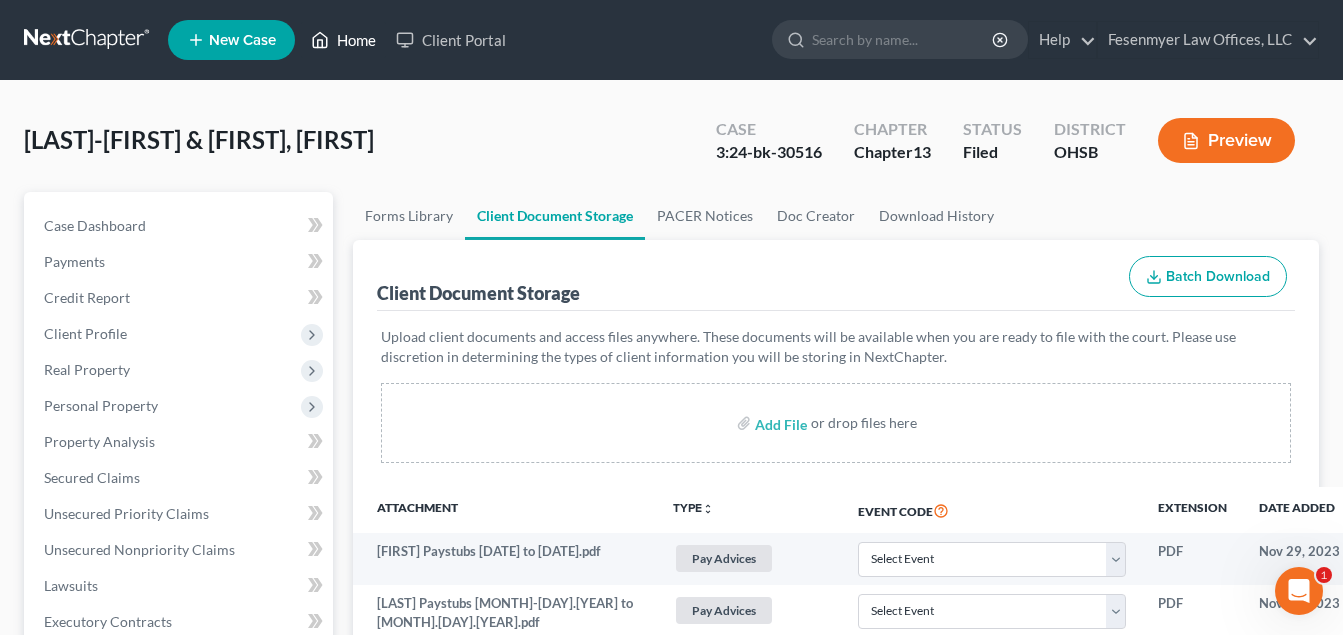 click on "Home" at bounding box center (343, 40) 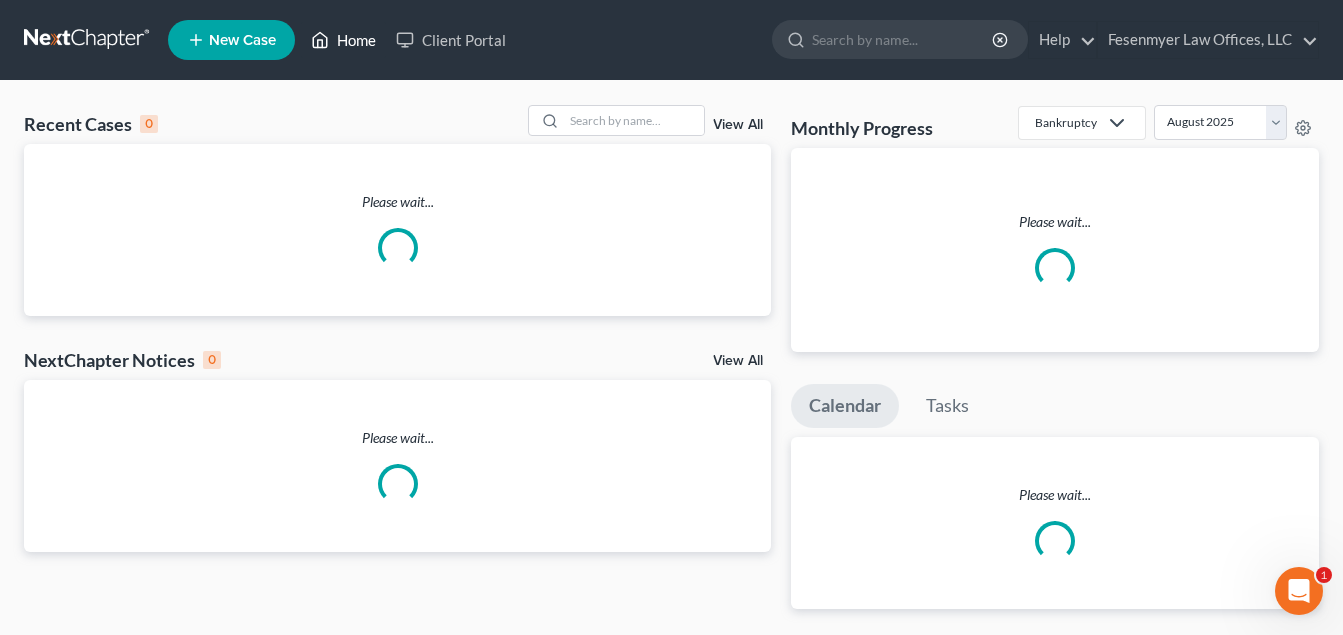 click on "Home" at bounding box center (343, 40) 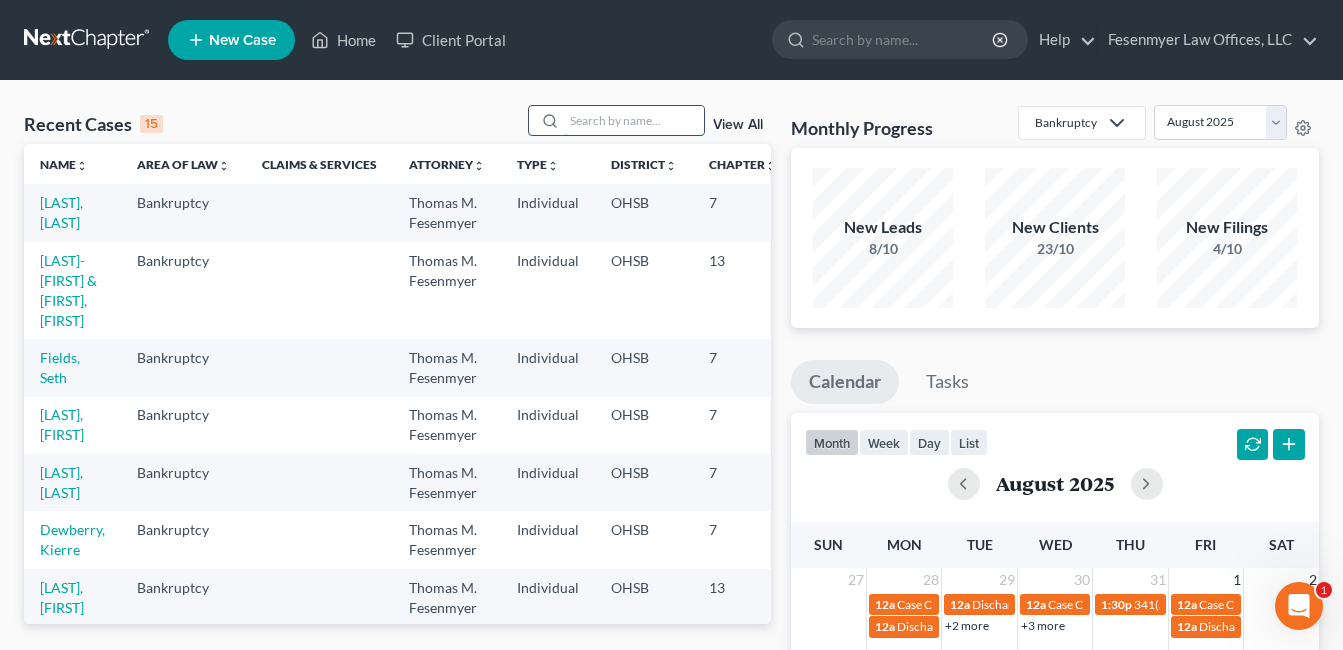 click at bounding box center (634, 120) 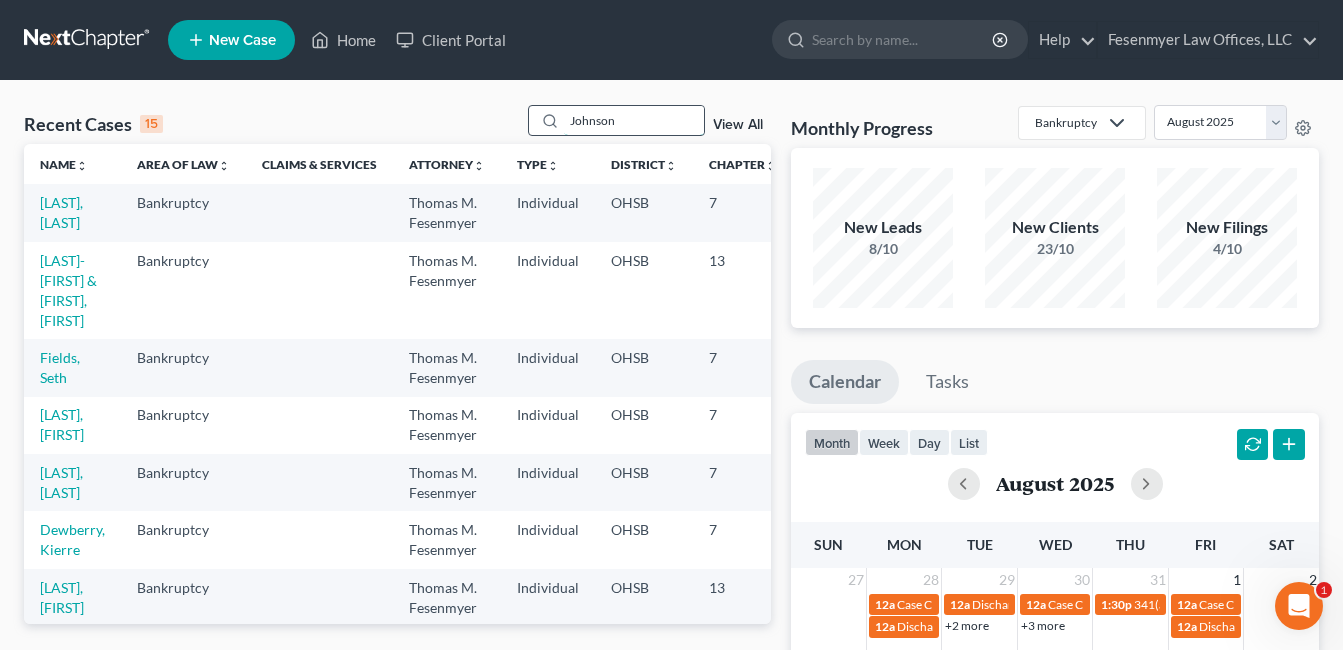 type on "Johnson" 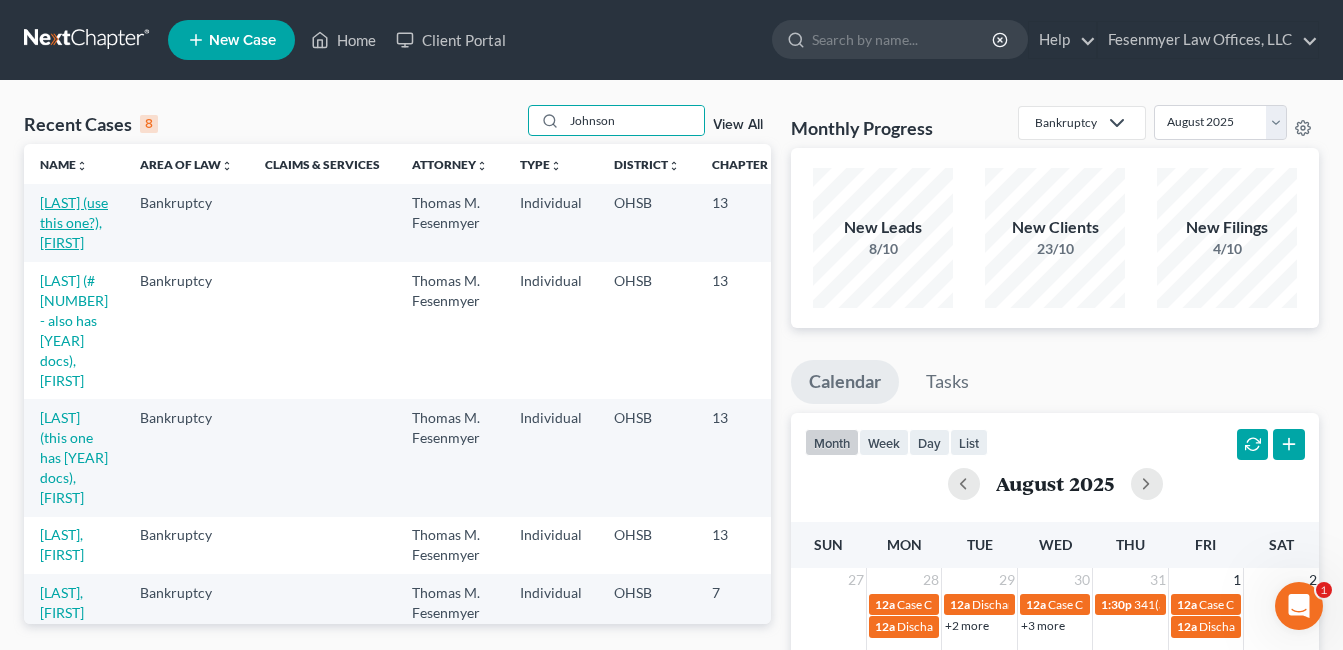click on "[LAST] (use this one?), [FIRST]" at bounding box center [74, 222] 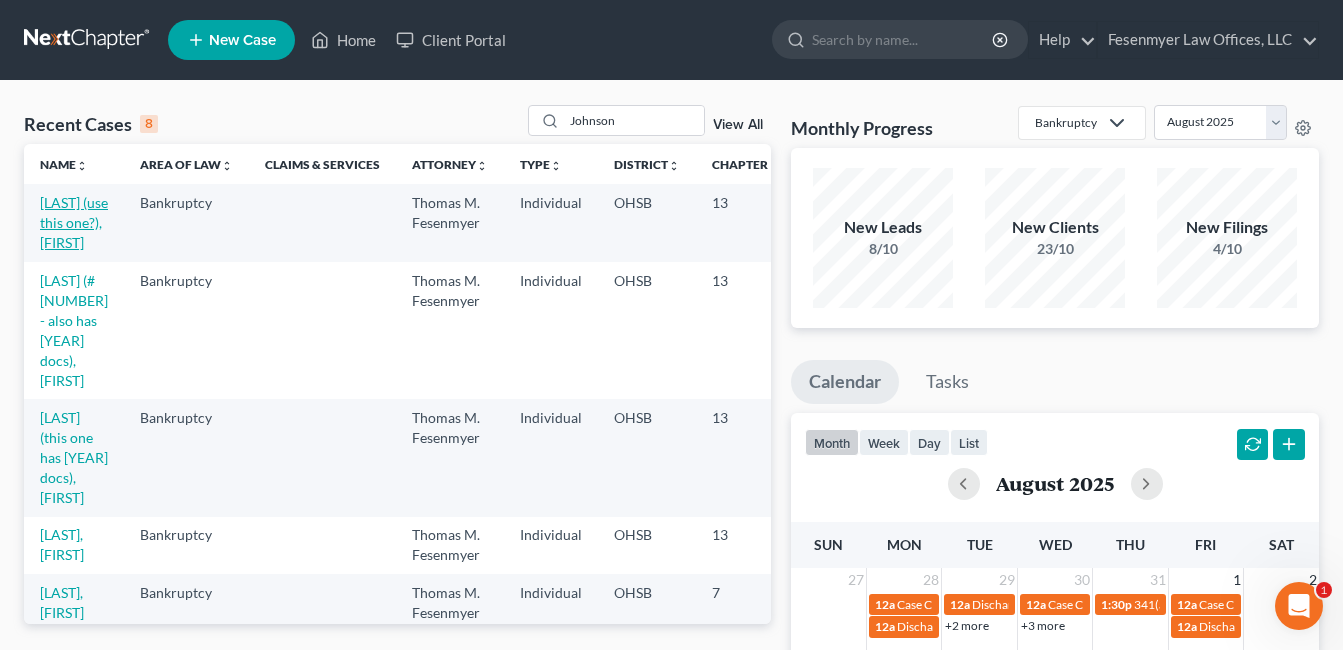 select on "0" 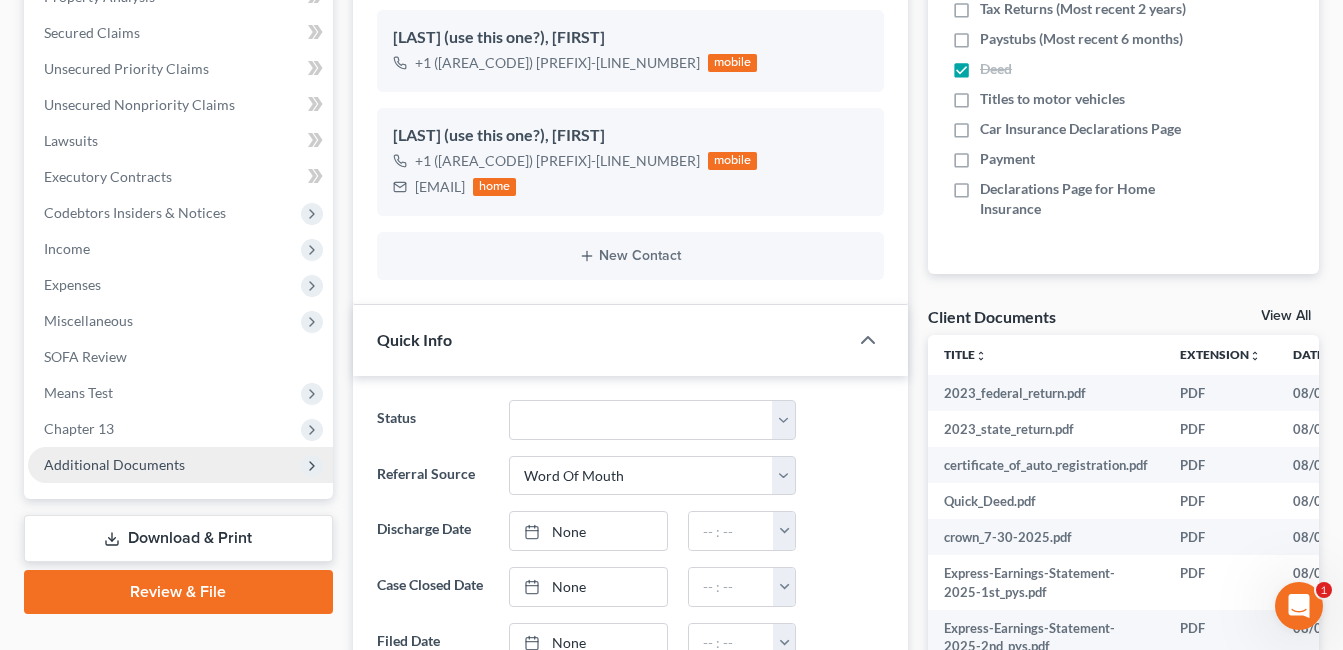 scroll, scrollTop: 500, scrollLeft: 0, axis: vertical 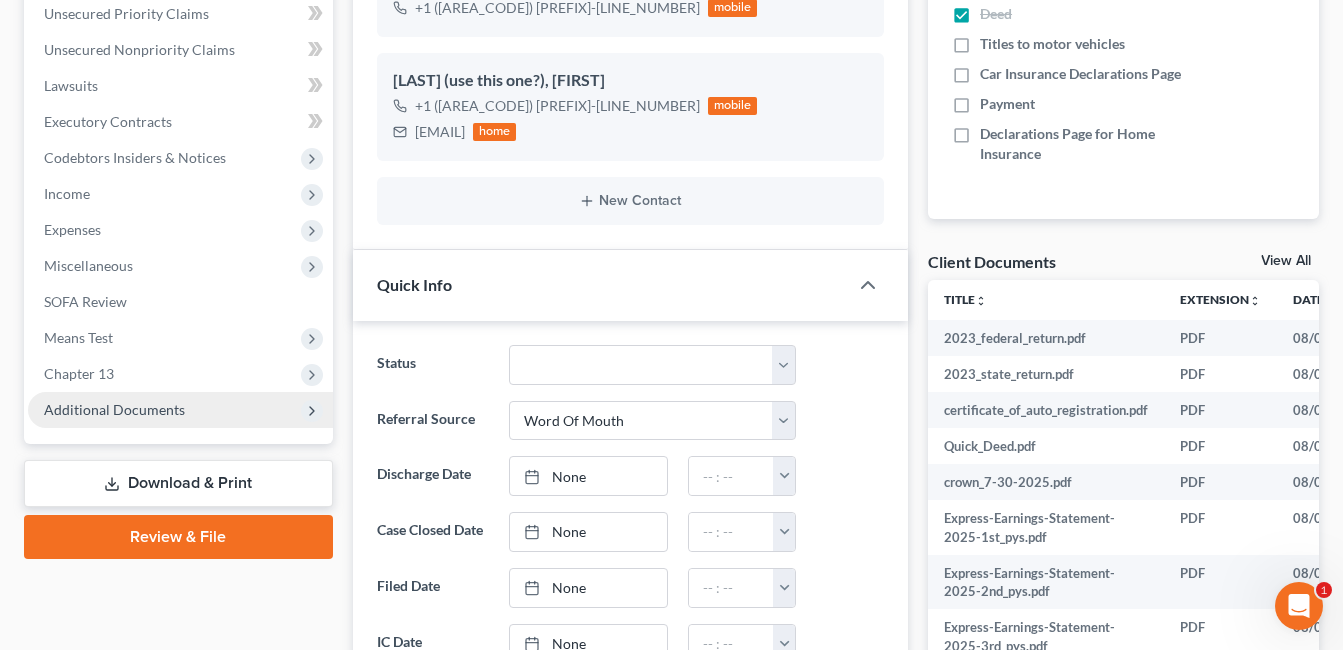 click on "Additional Documents" at bounding box center (114, 409) 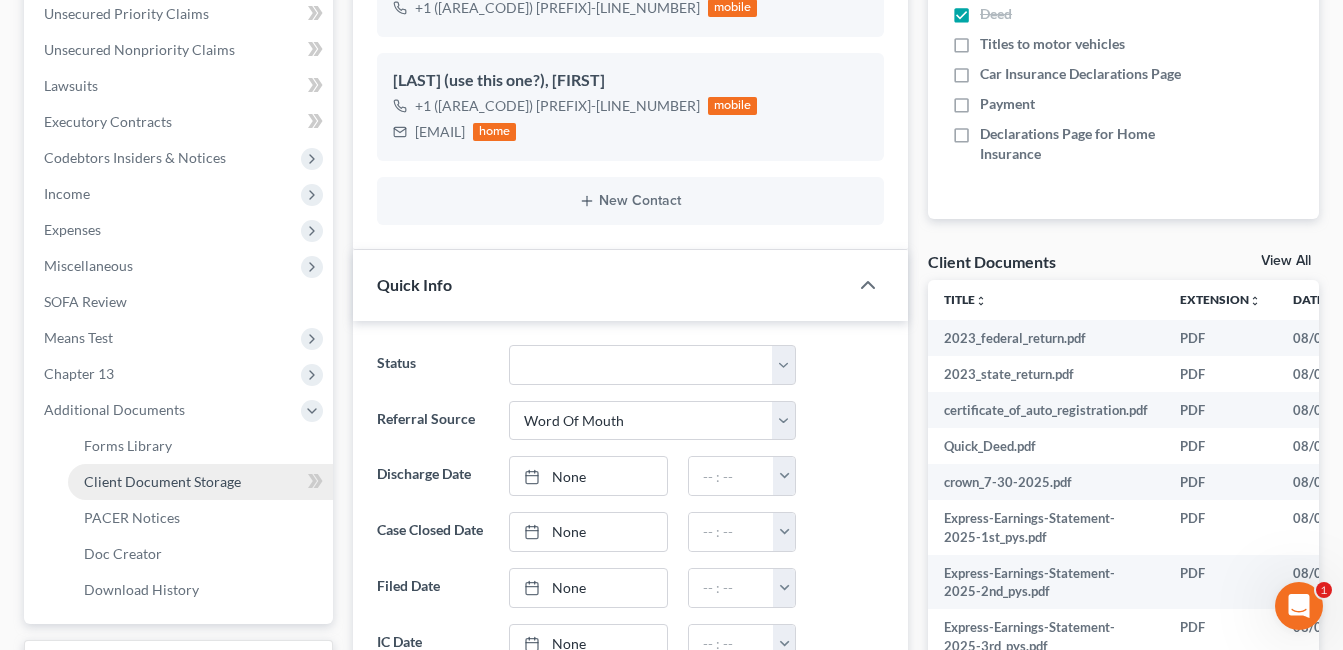 click on "Client Document Storage" at bounding box center (162, 481) 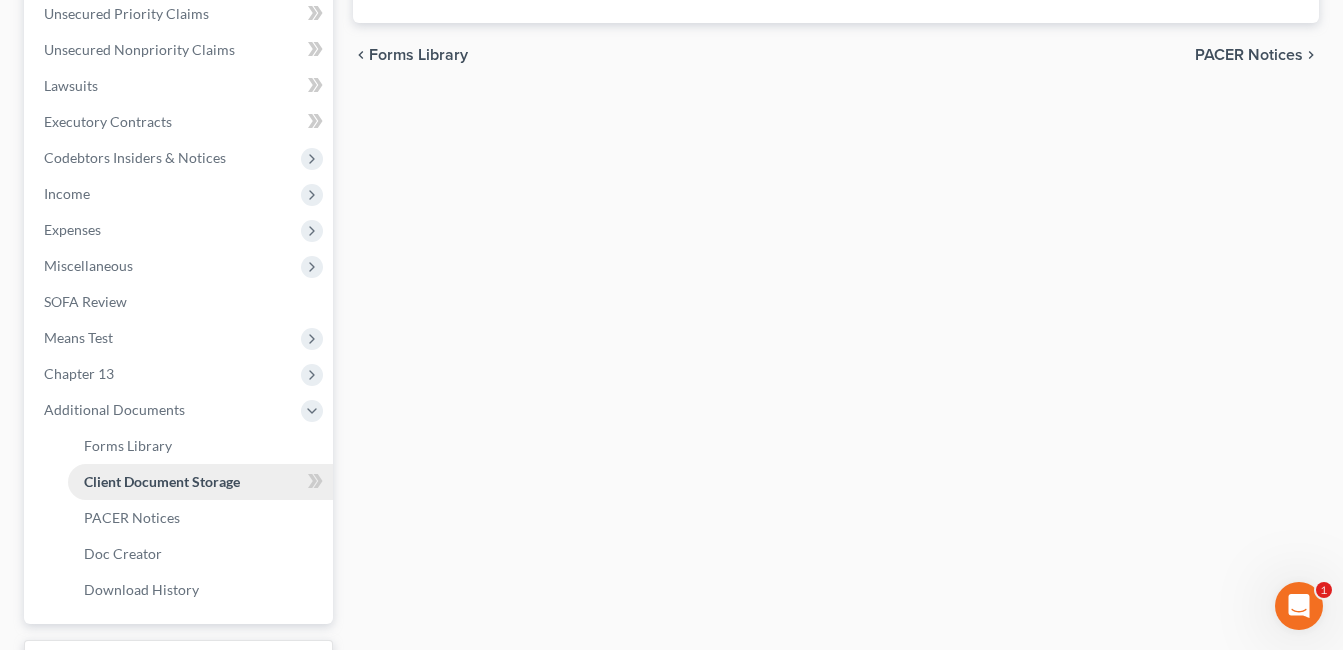 scroll, scrollTop: 453, scrollLeft: 0, axis: vertical 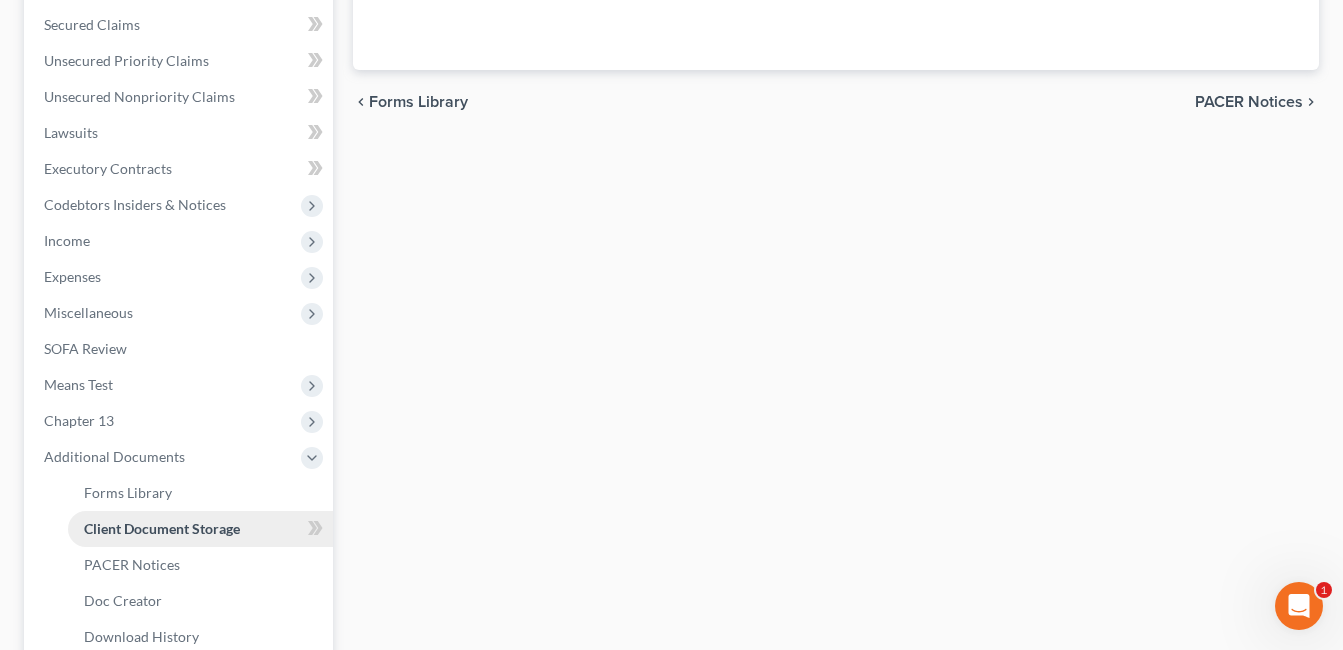 select on "7" 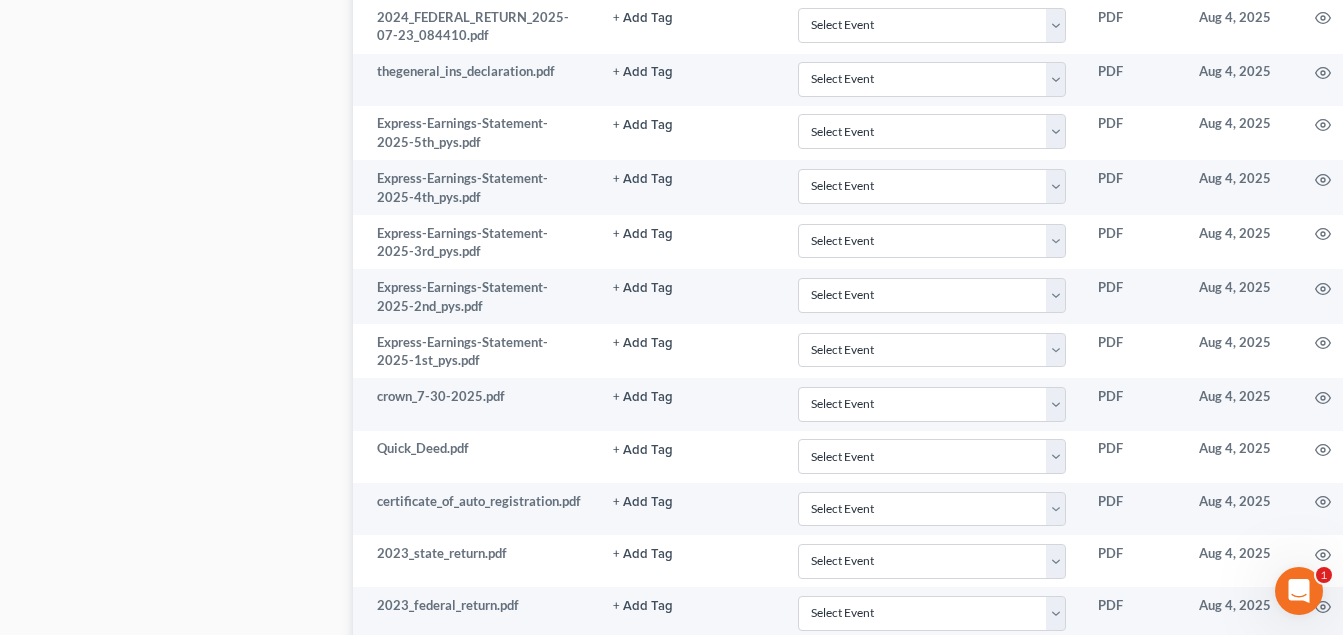scroll, scrollTop: 2021, scrollLeft: 0, axis: vertical 